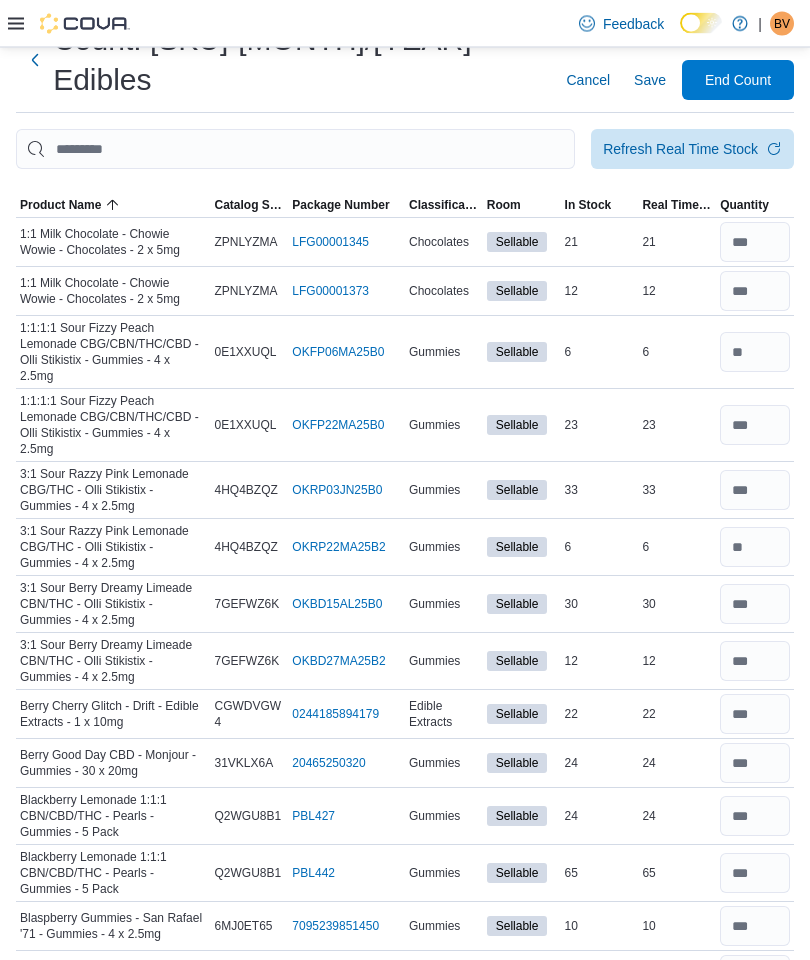 scroll, scrollTop: 0, scrollLeft: 0, axis: both 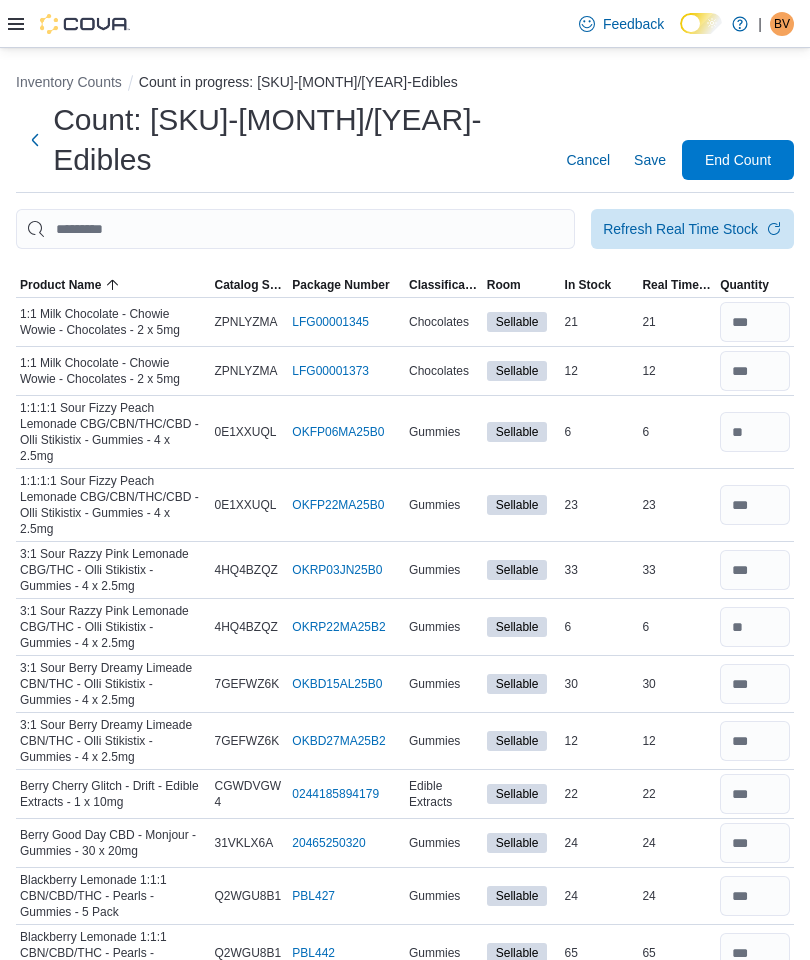 click on "Refresh Real Time Stock" at bounding box center [680, 229] 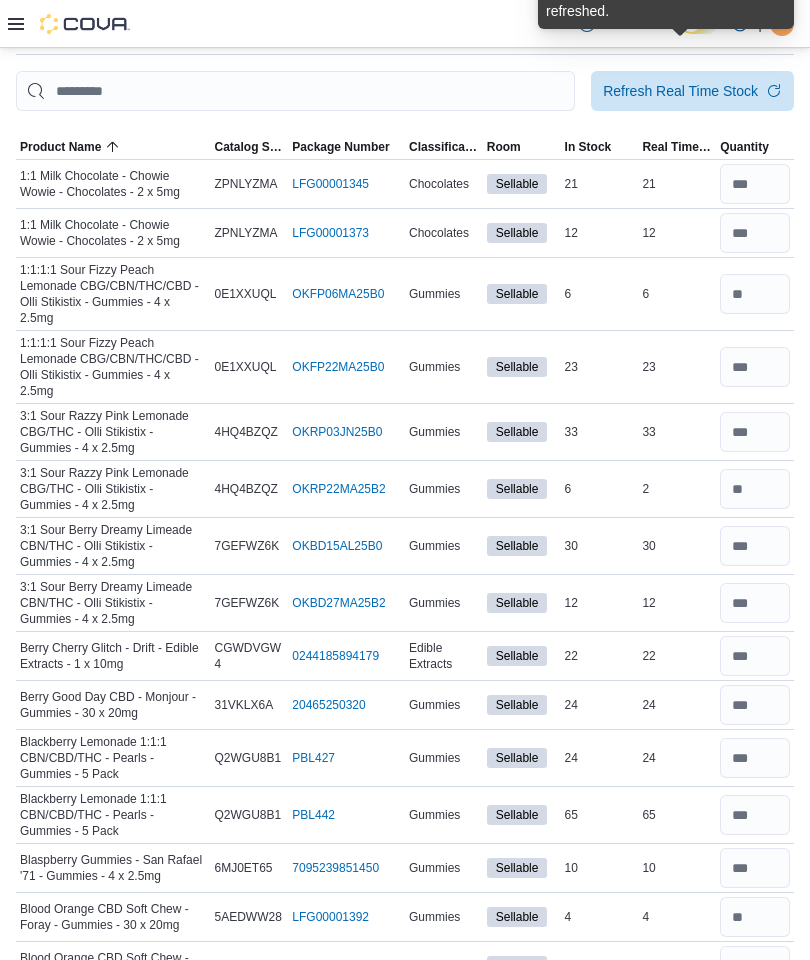 scroll, scrollTop: 0, scrollLeft: 0, axis: both 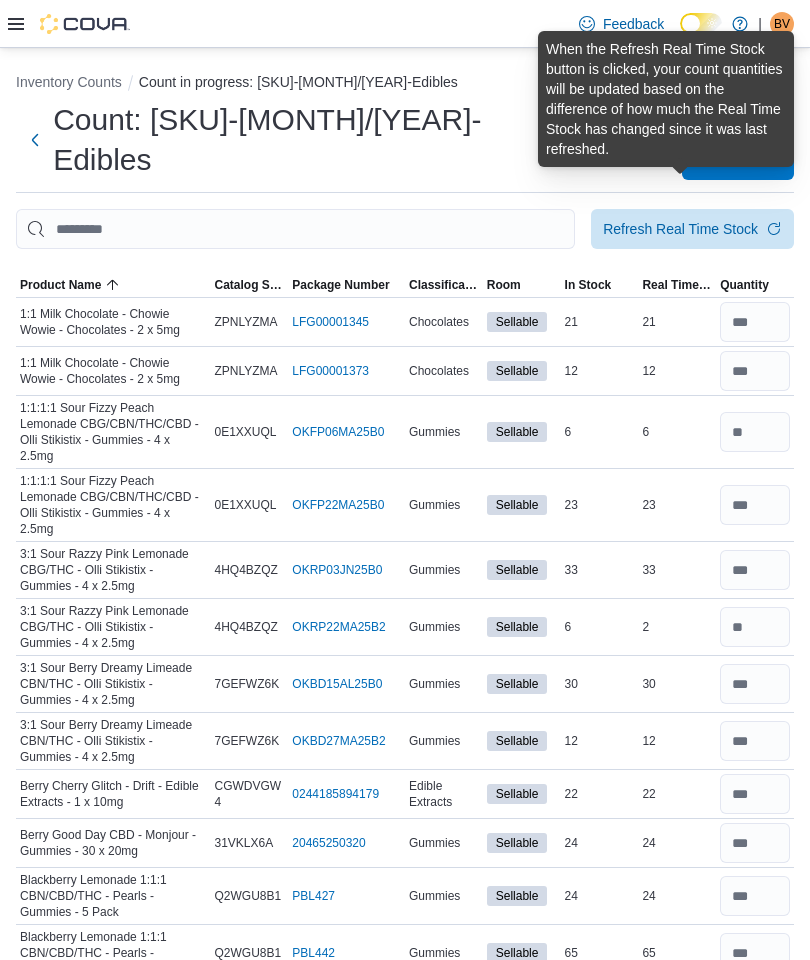 click on "Refresh Real Time Stock" at bounding box center (680, 229) 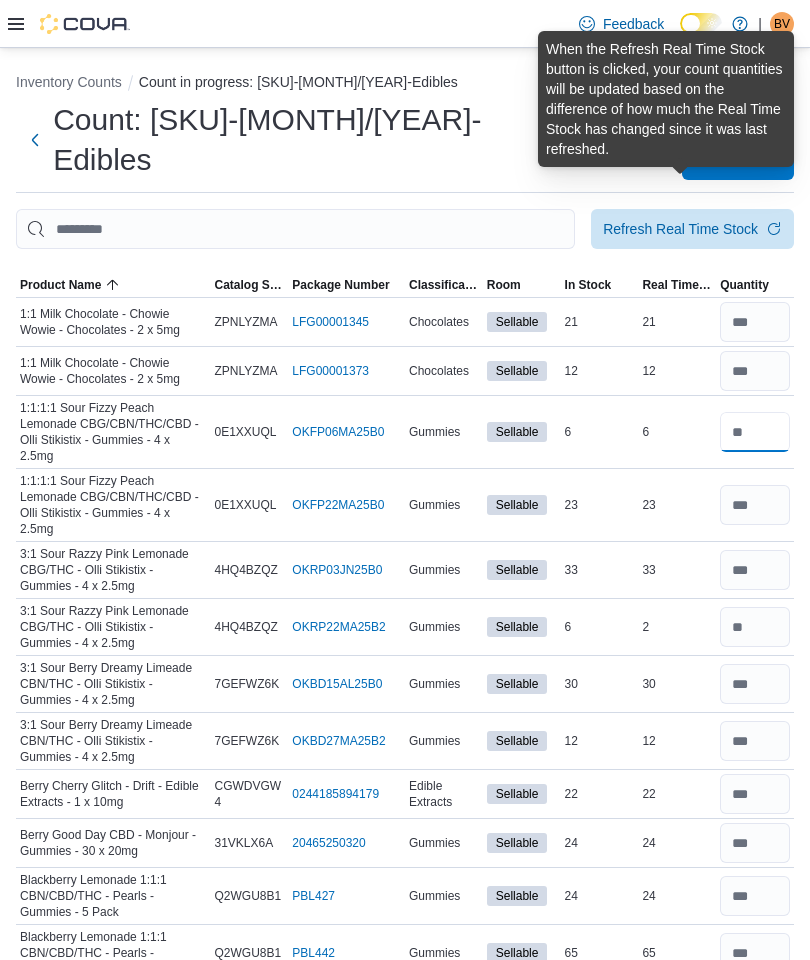 click at bounding box center (755, 432) 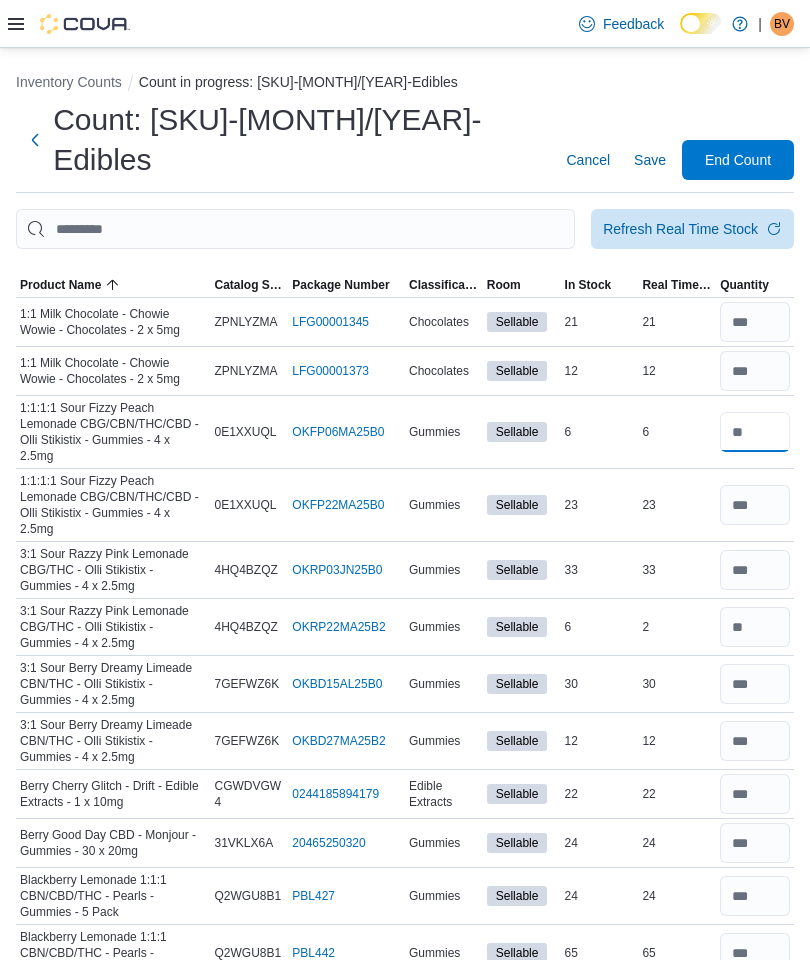 type on "*" 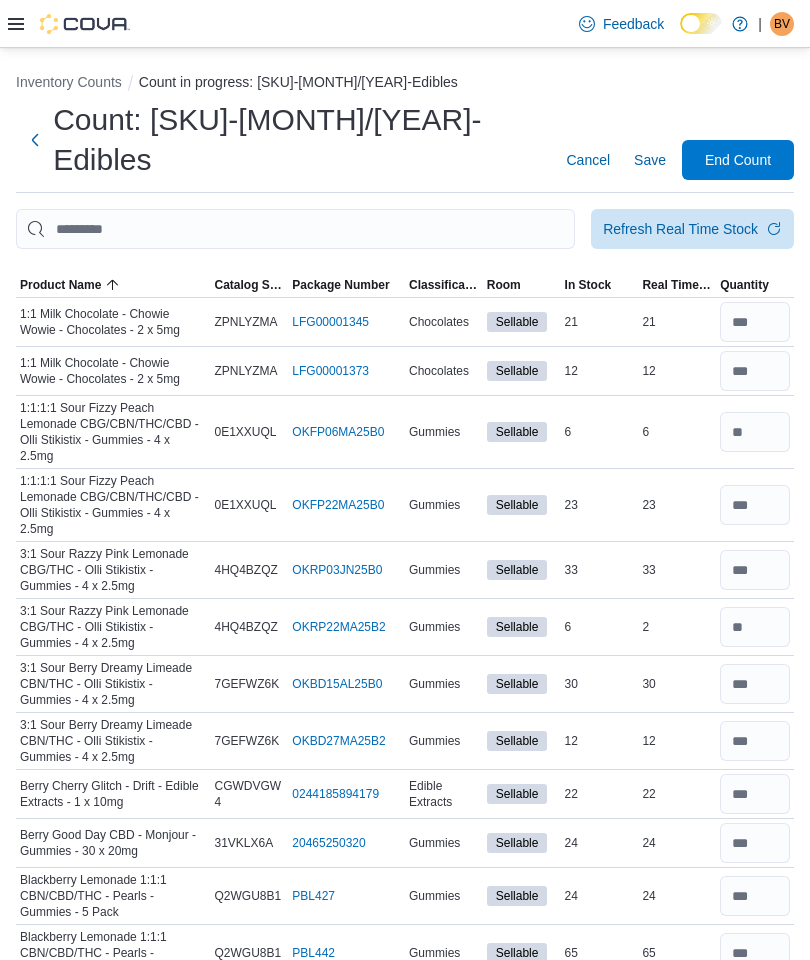 click at bounding box center (755, 627) 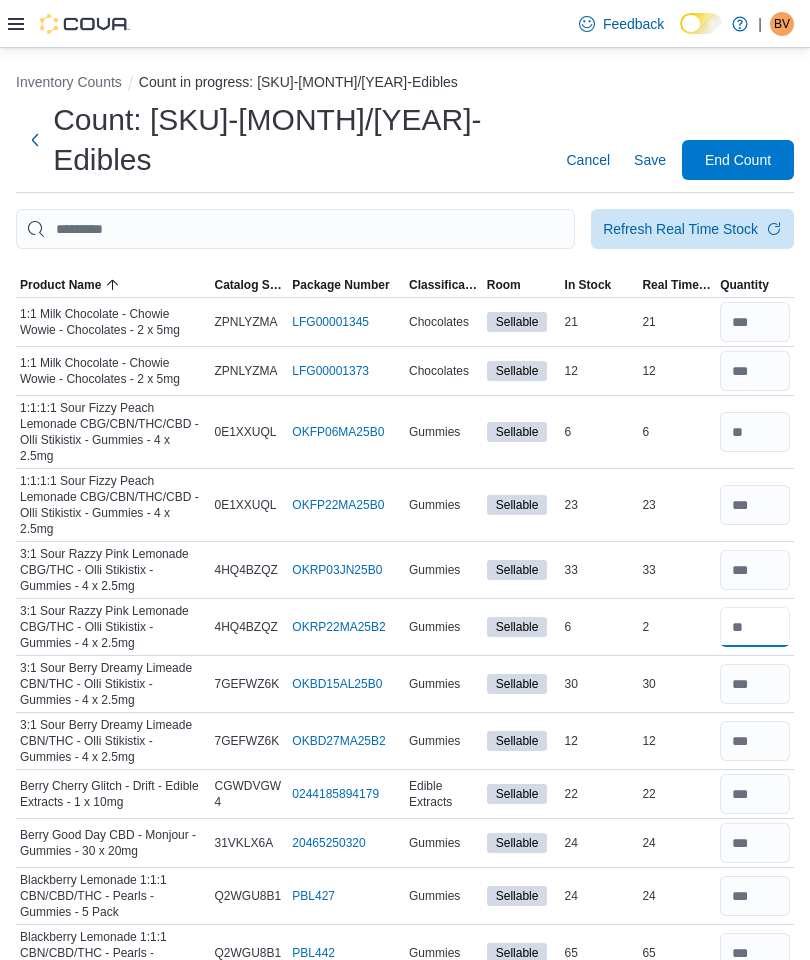 type 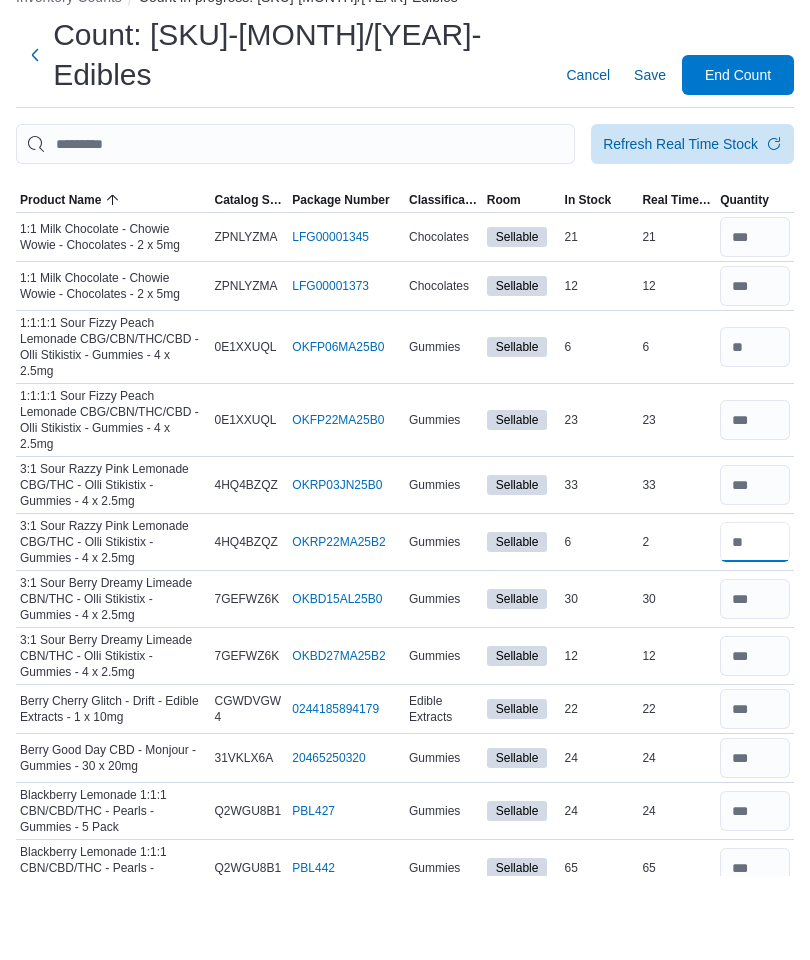 type on "*" 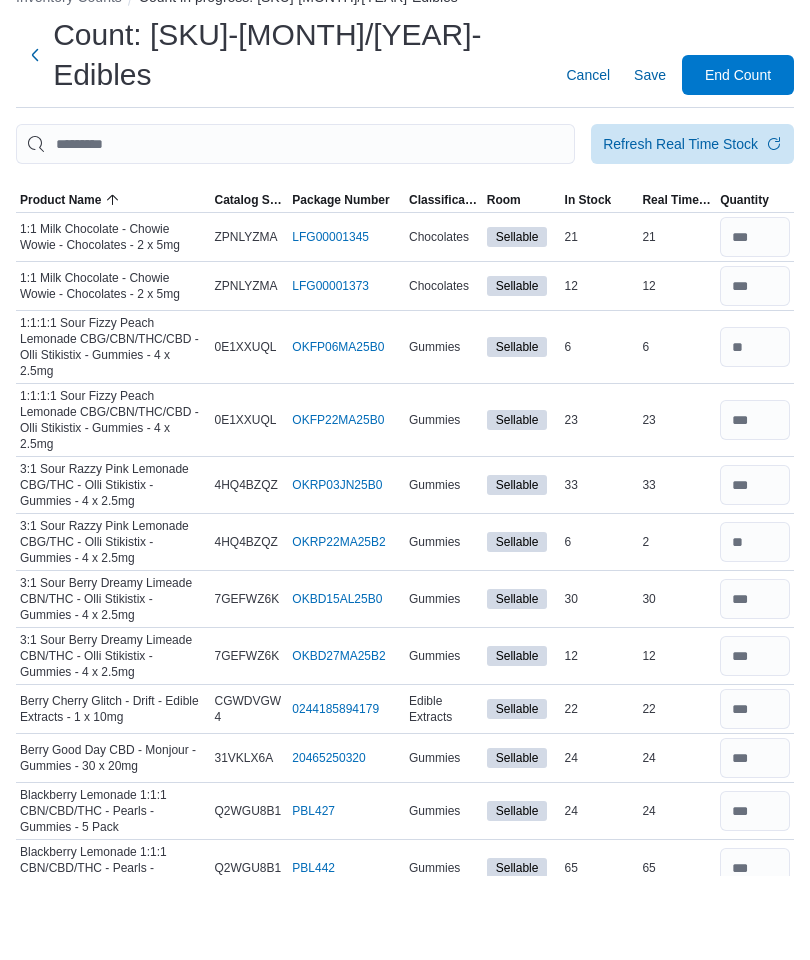 click at bounding box center (755, 684) 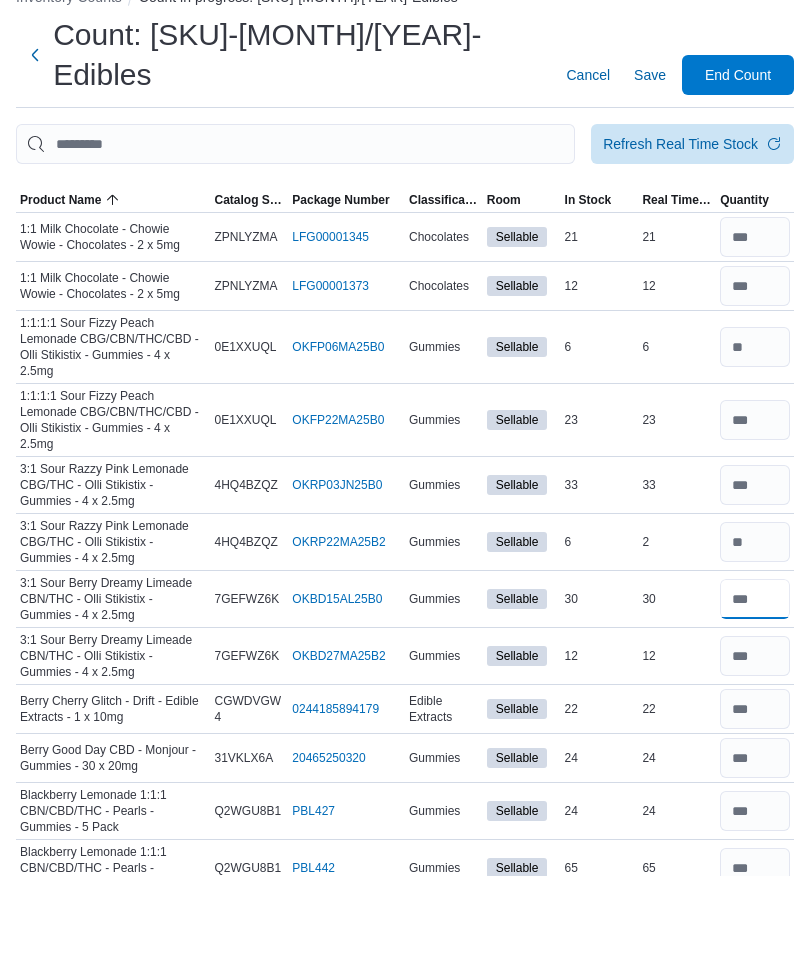 type 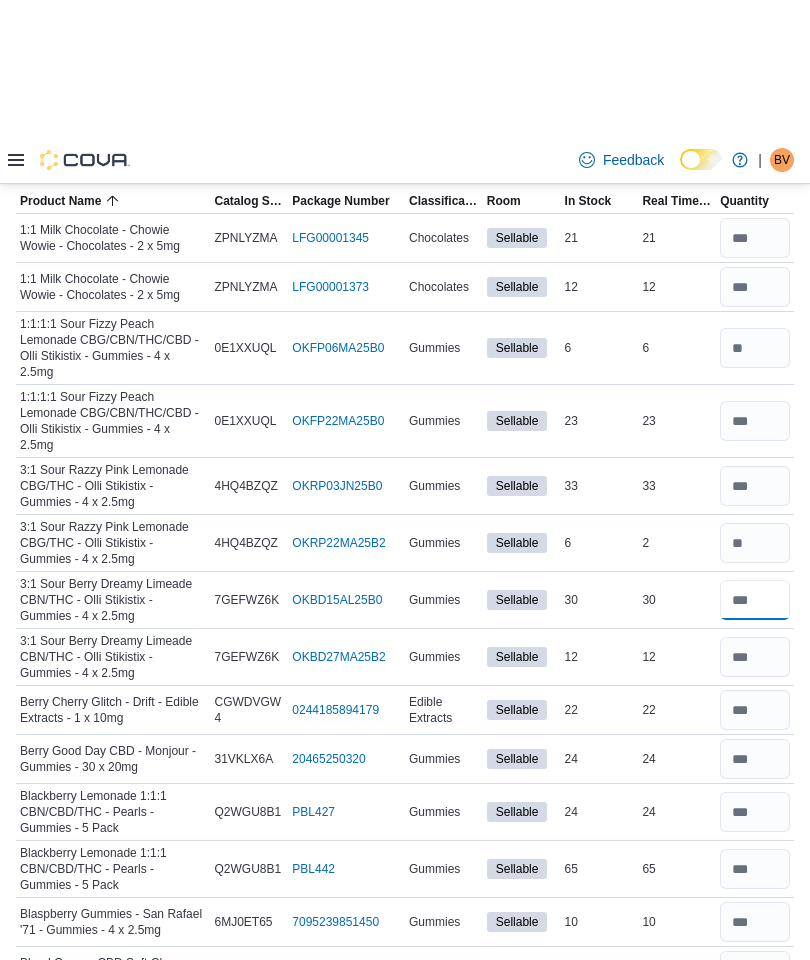 scroll, scrollTop: 223, scrollLeft: 0, axis: vertical 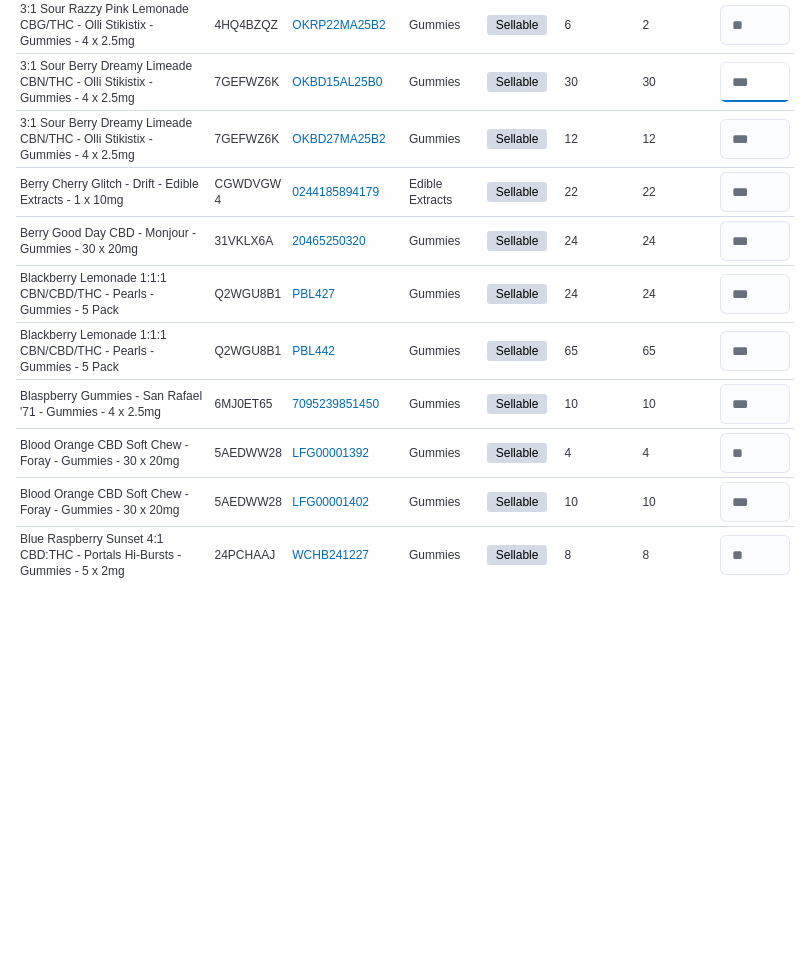 type on "**" 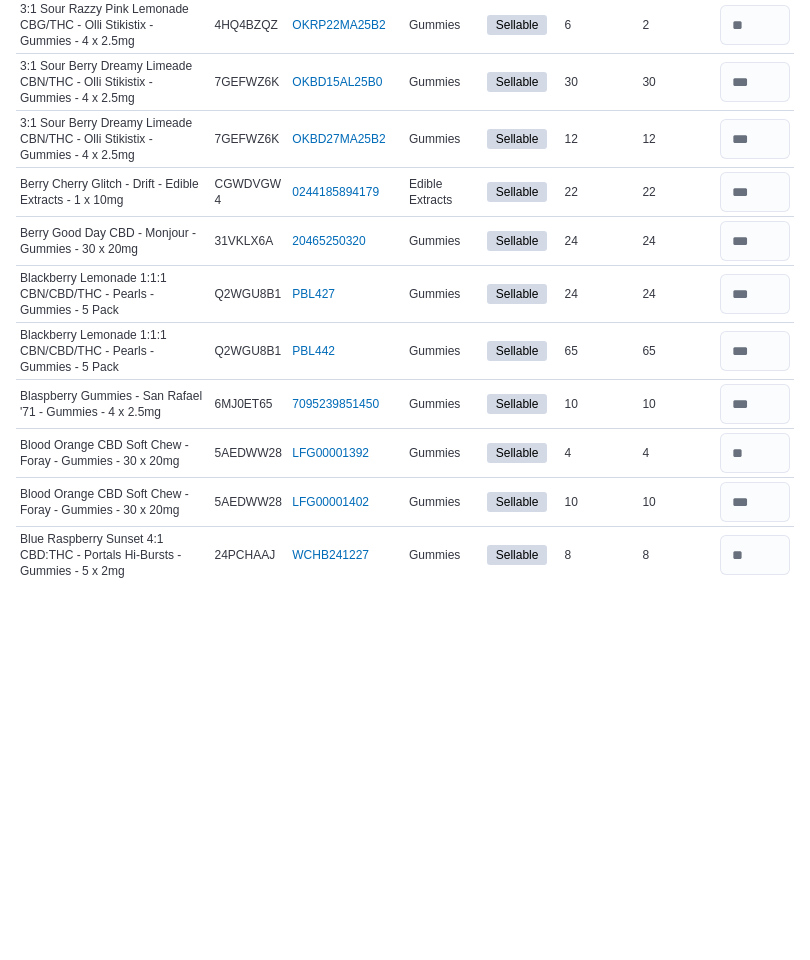 click at bounding box center (755, 730) 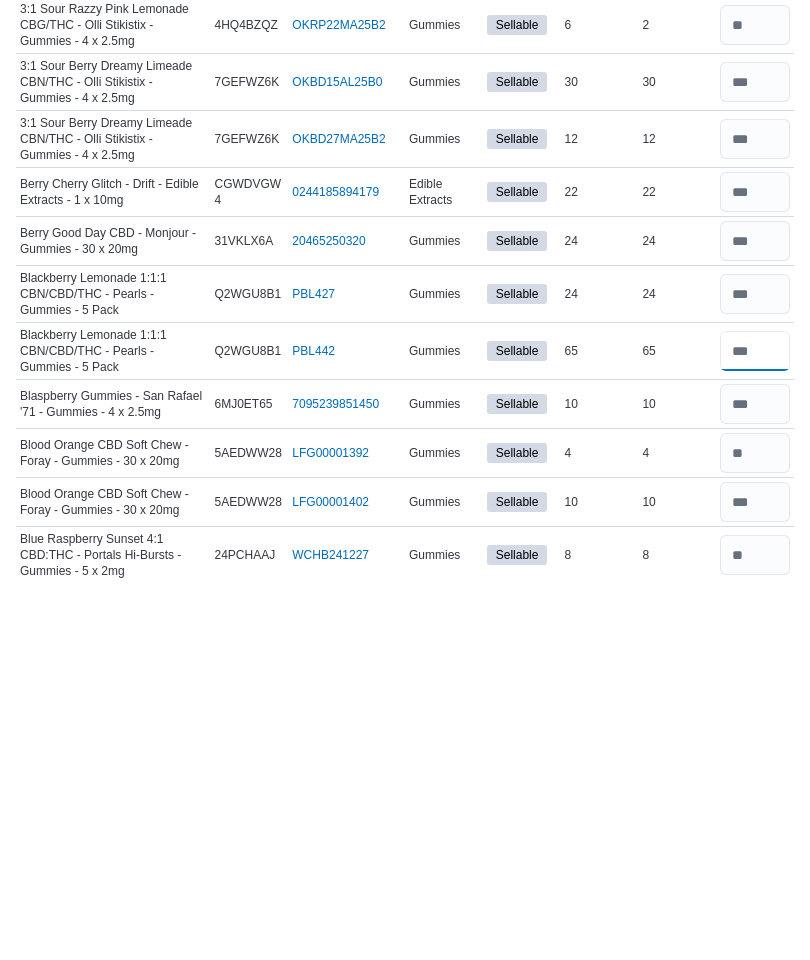 type 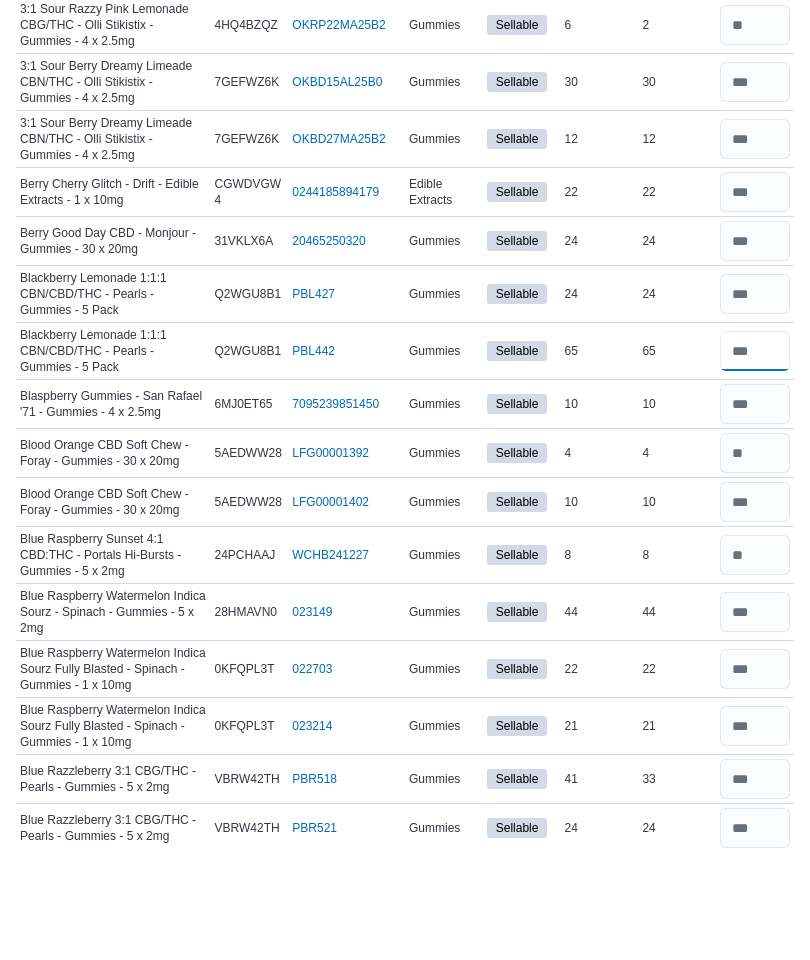 scroll, scrollTop: 493, scrollLeft: 0, axis: vertical 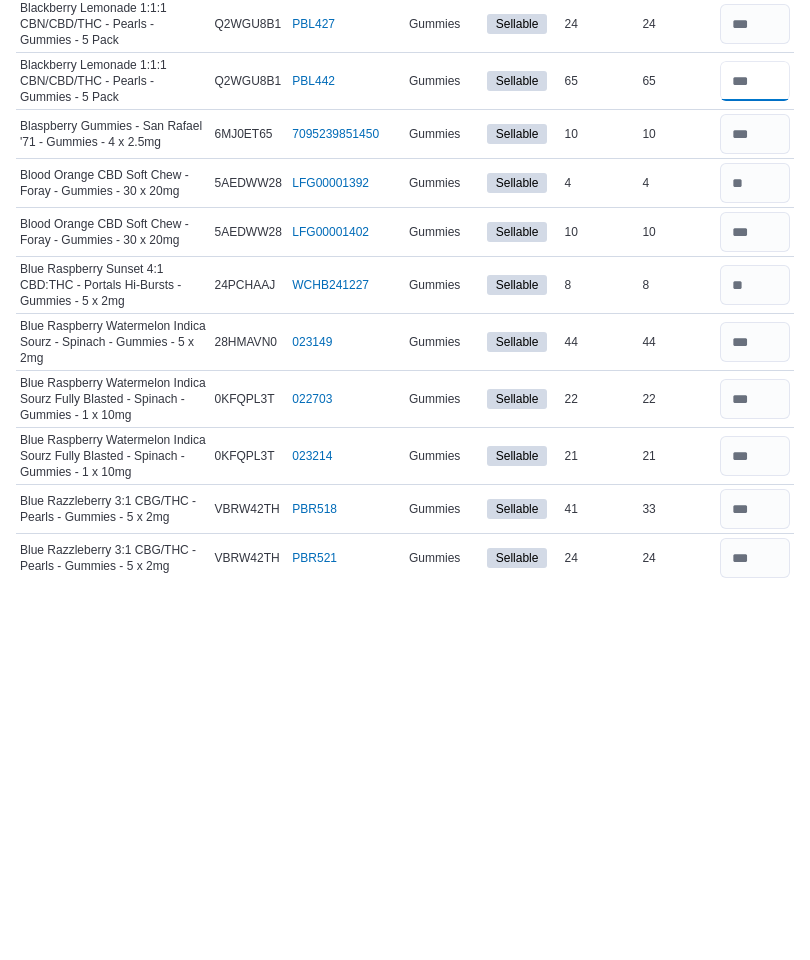 type on "**" 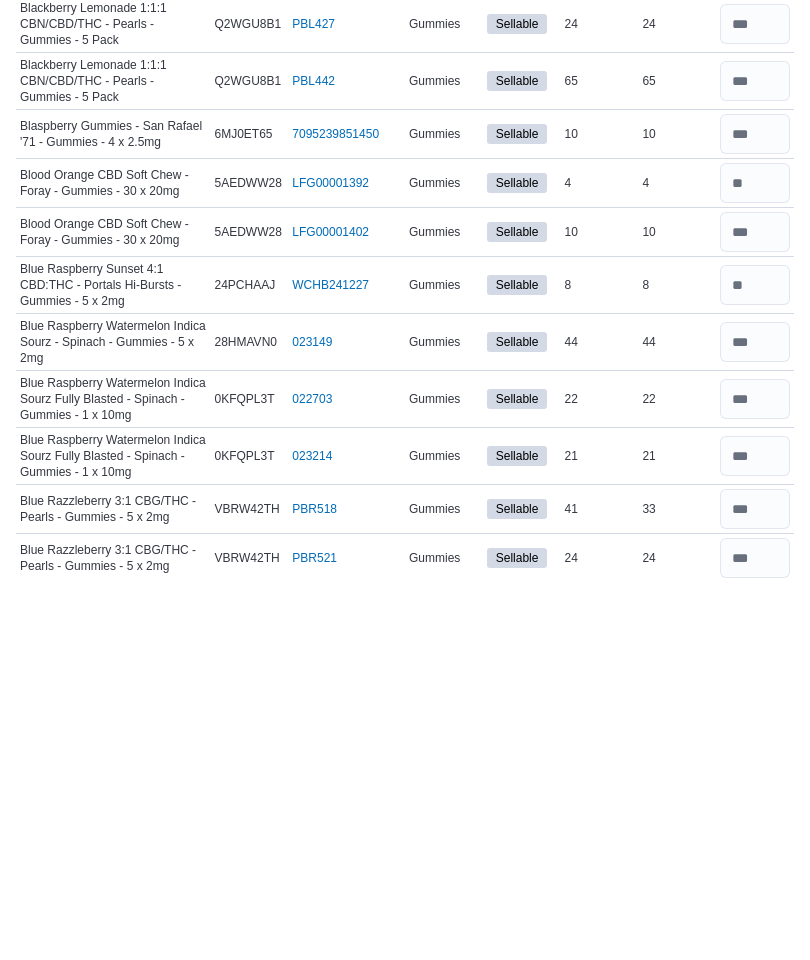click at bounding box center [755, 888] 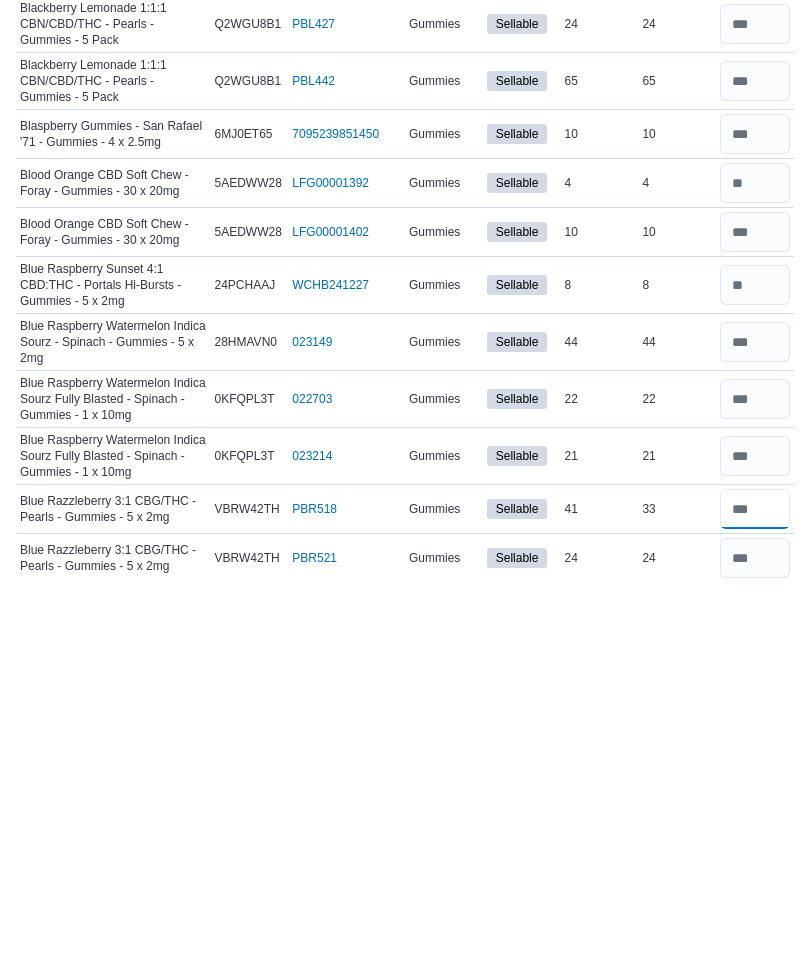 type 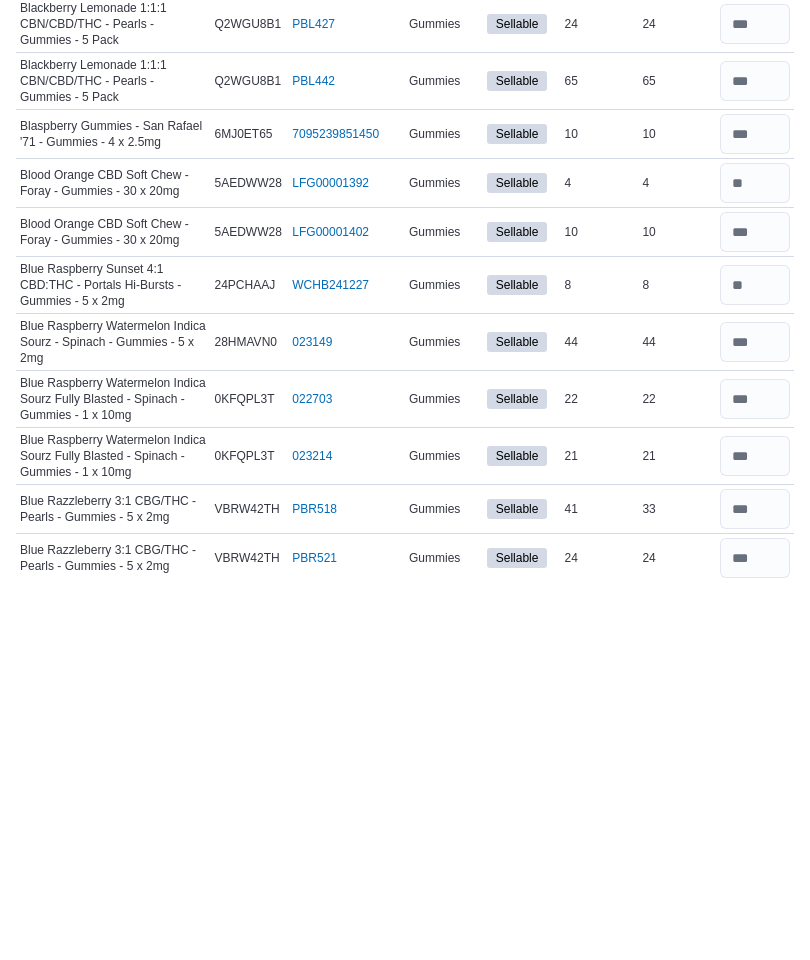 click on "Gummies" at bounding box center [434, 990] 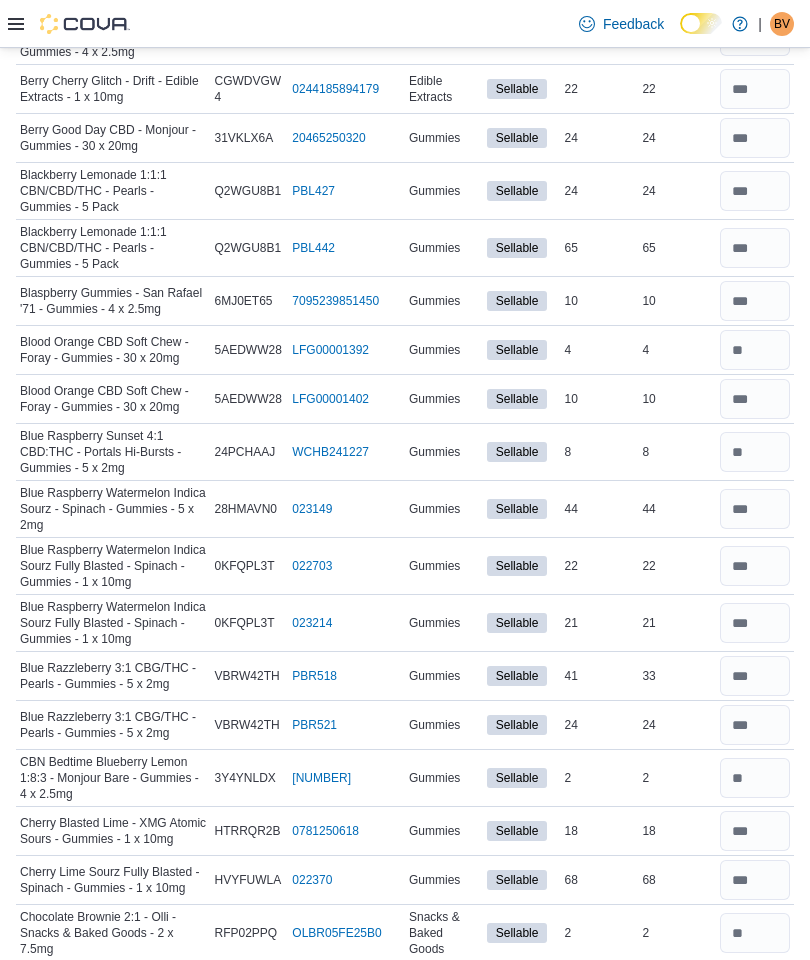scroll, scrollTop: 0, scrollLeft: 0, axis: both 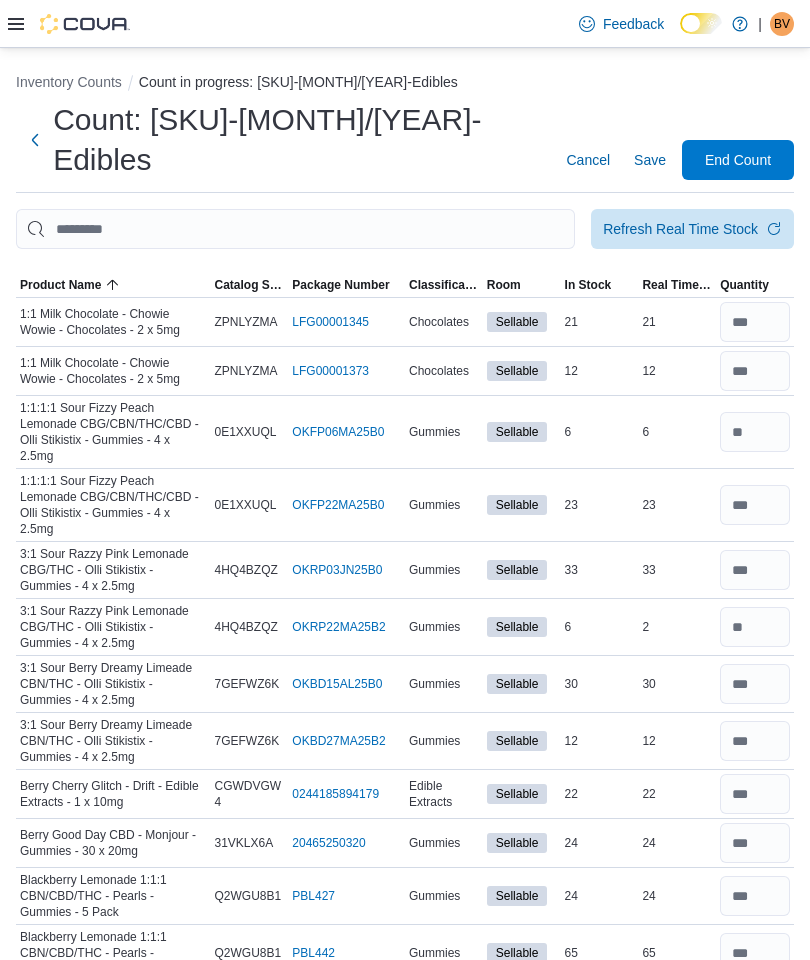 click on "End Count" at bounding box center [738, 160] 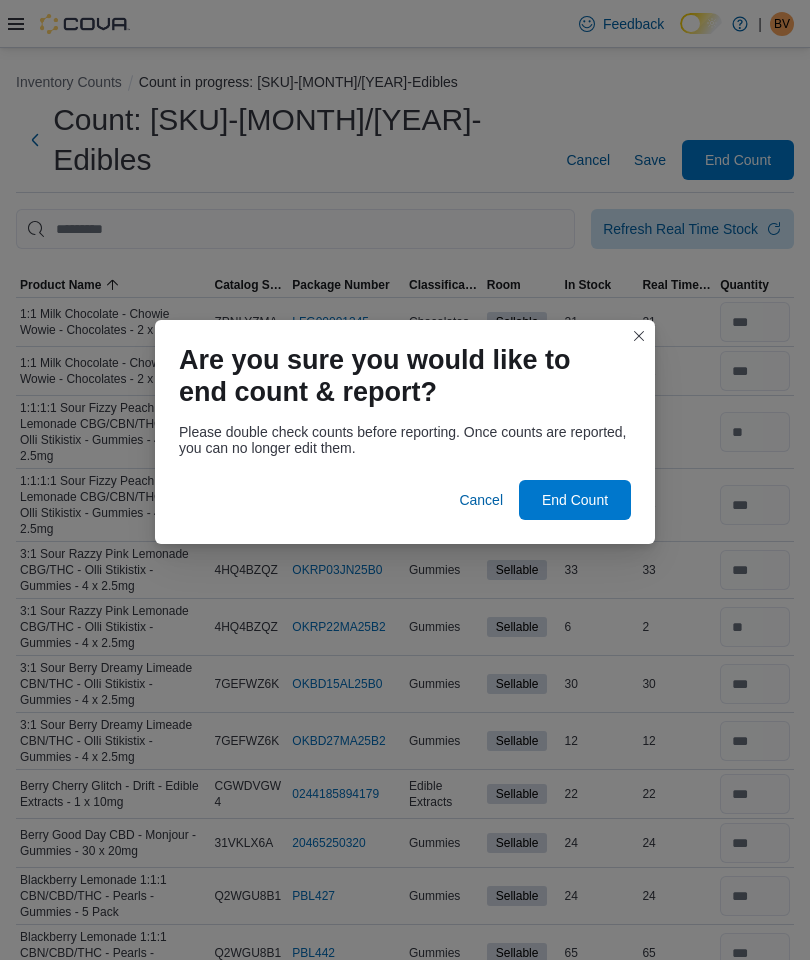 click on "End Count" at bounding box center [575, 500] 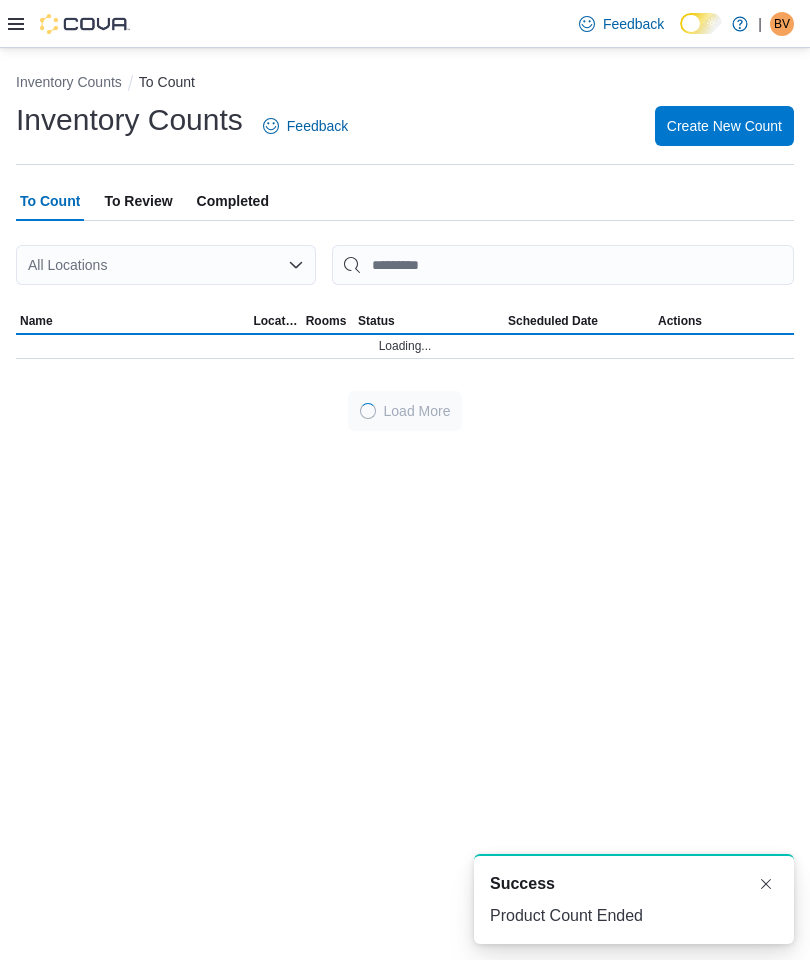 scroll, scrollTop: 0, scrollLeft: 0, axis: both 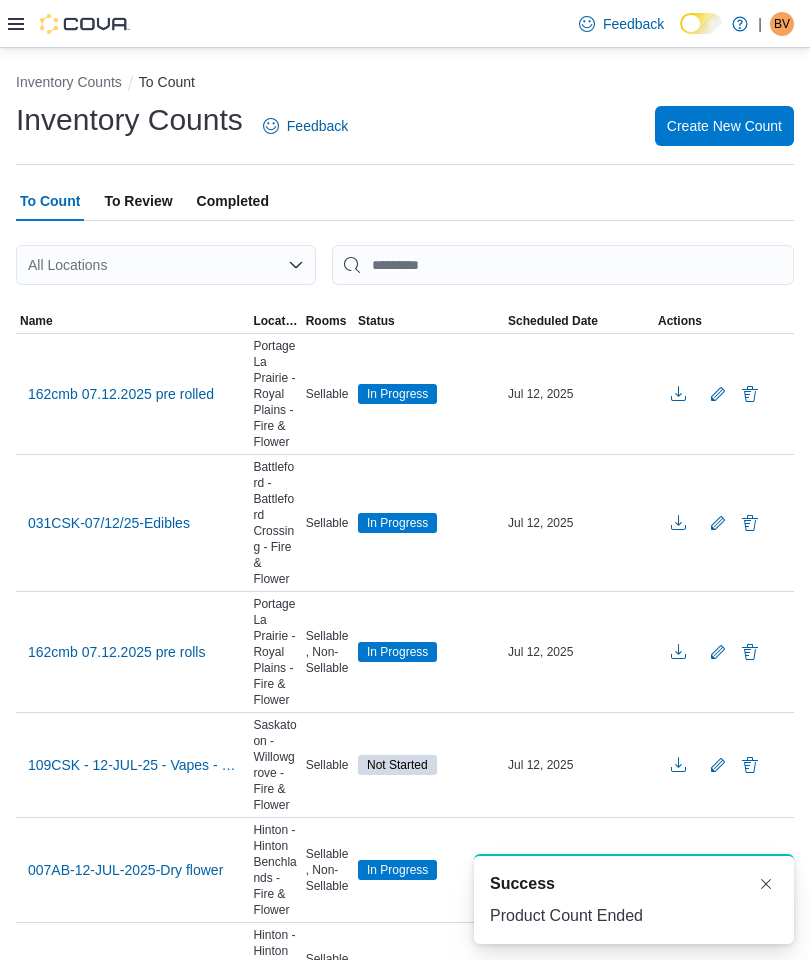 click on "To Review" at bounding box center [138, 201] 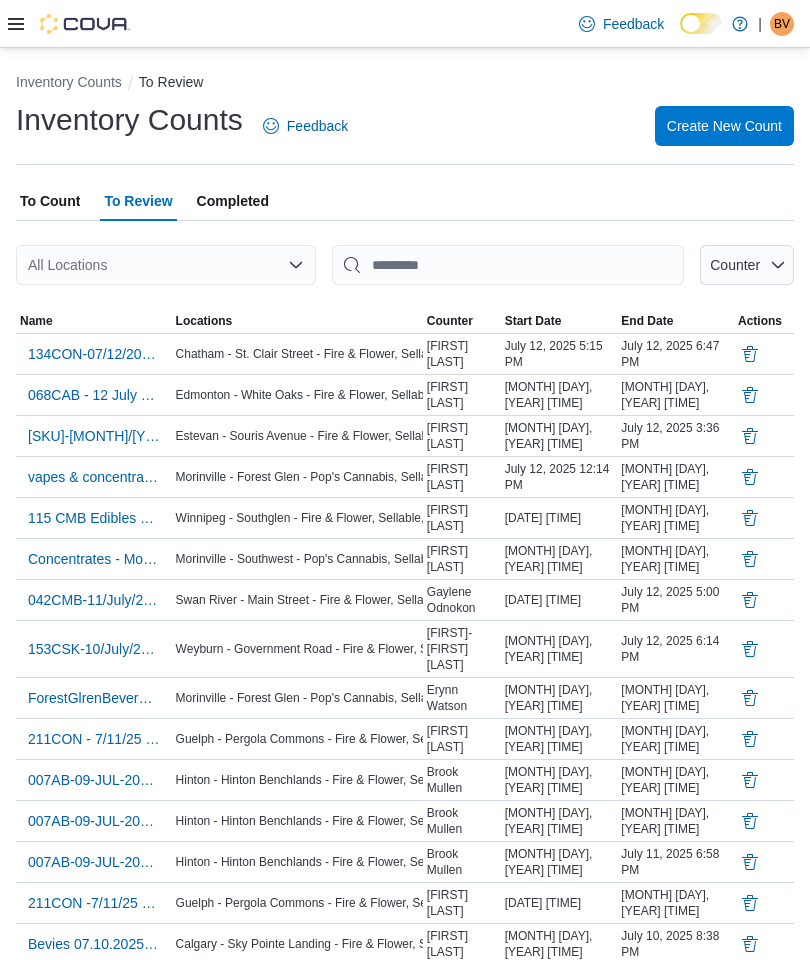click on "134CON-07/12/2025-Edibles" at bounding box center [94, 354] 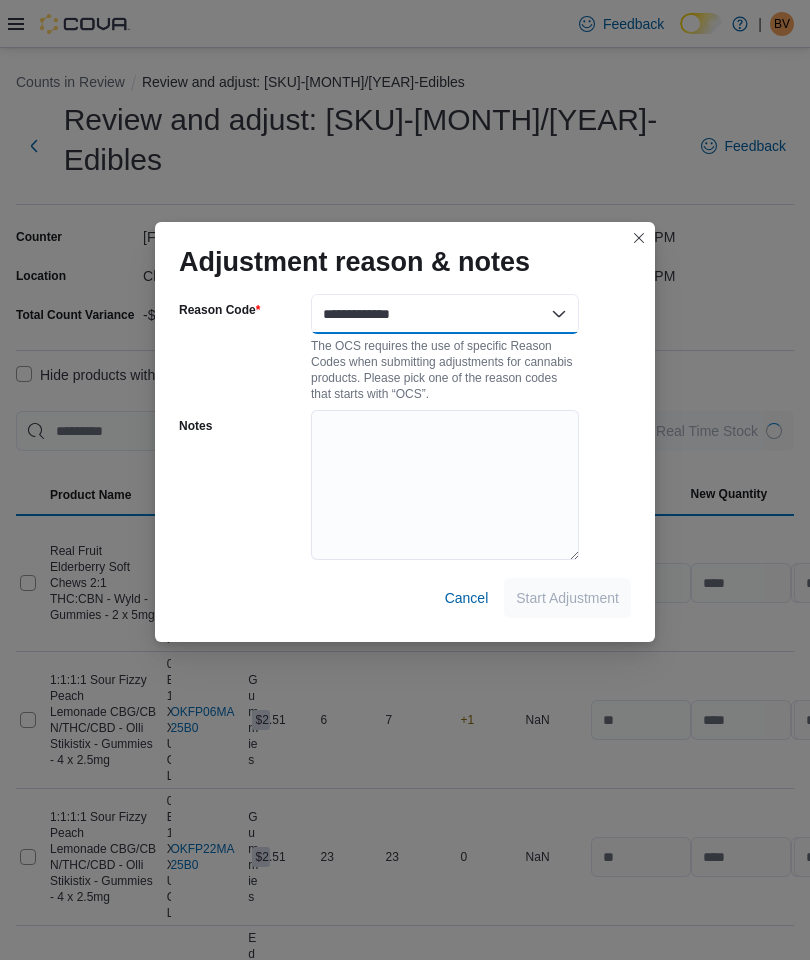 click on "**********" at bounding box center (445, 314) 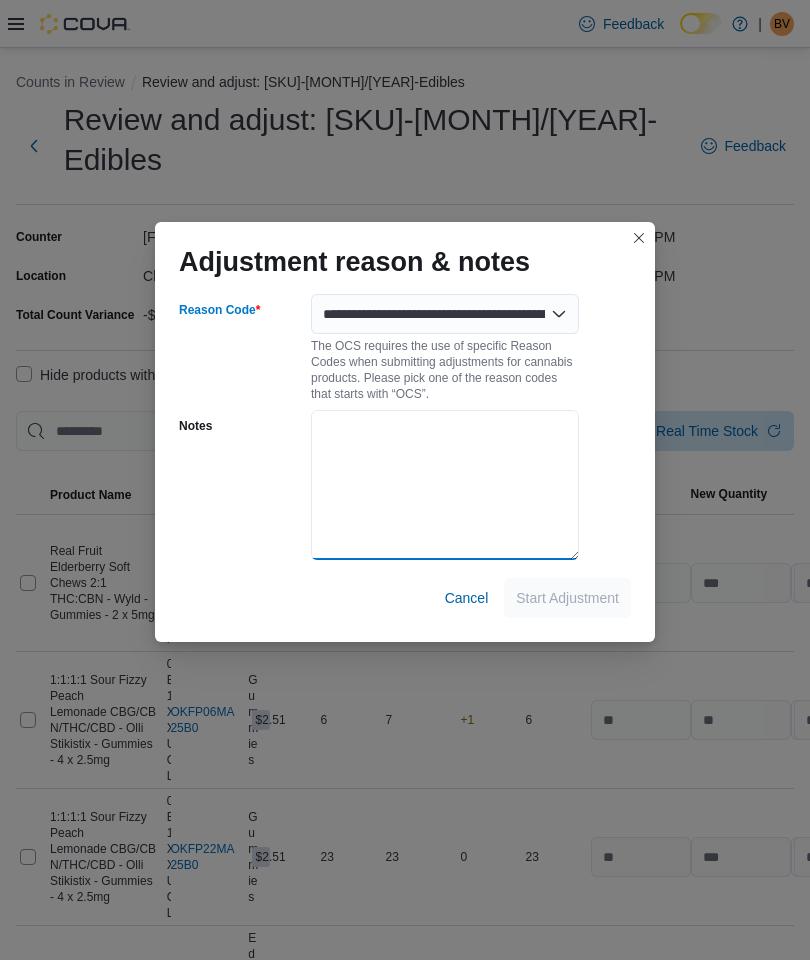 click on "Notes" at bounding box center [445, 485] 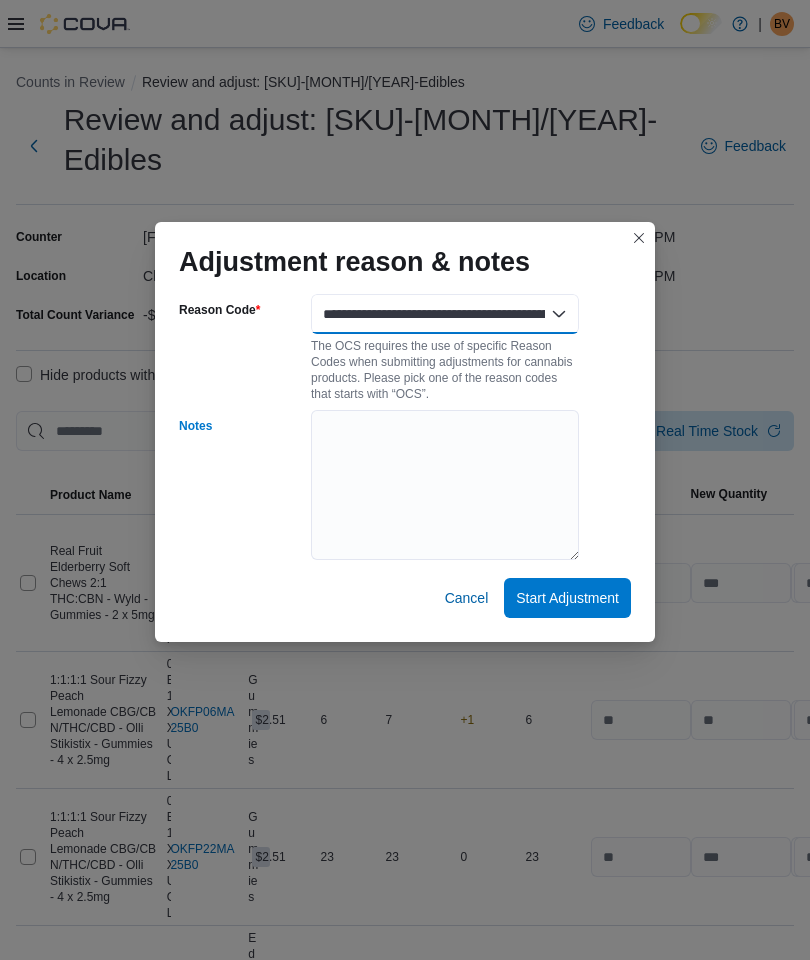 click on "**********" at bounding box center [445, 314] 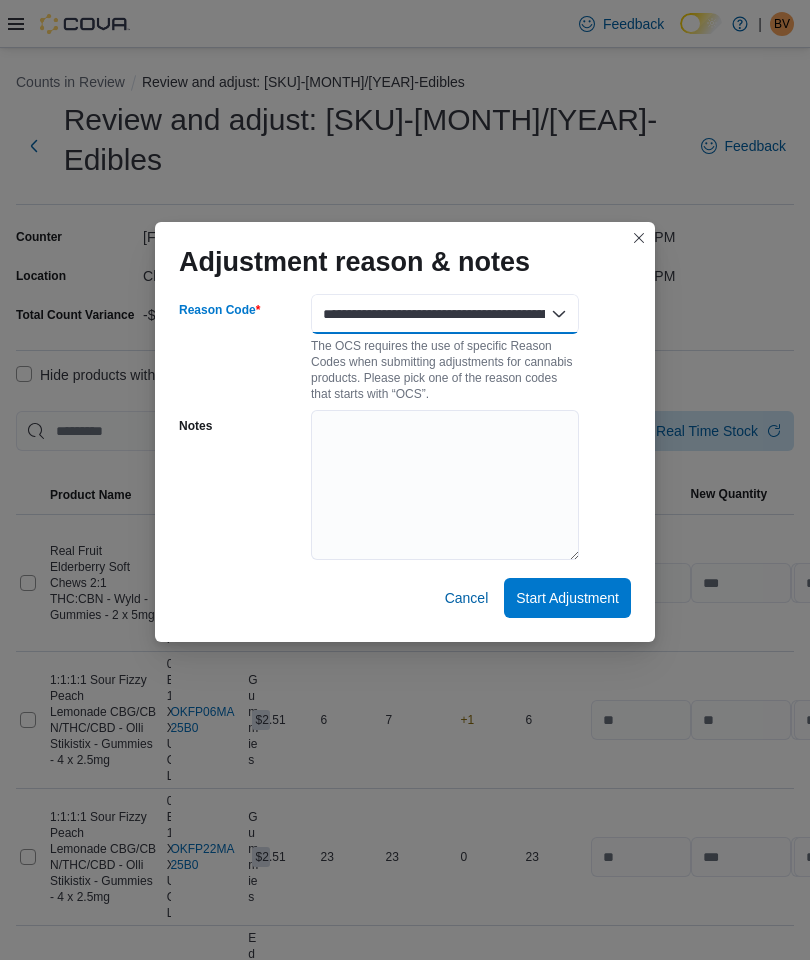 select on "**********" 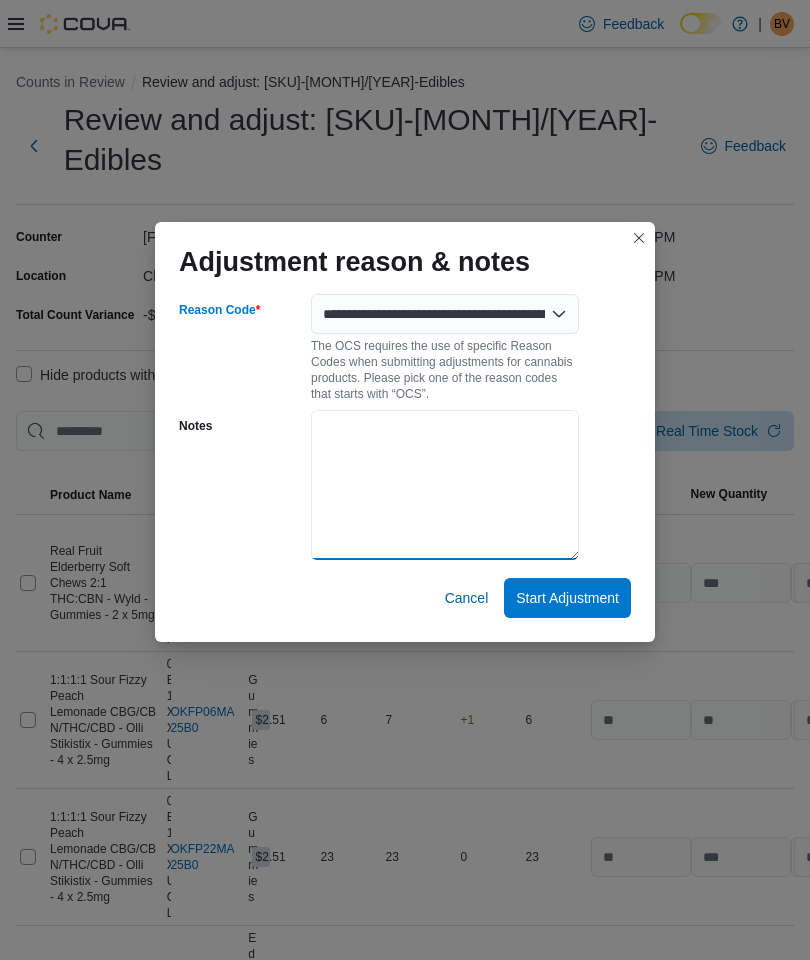 click on "Notes" at bounding box center (445, 485) 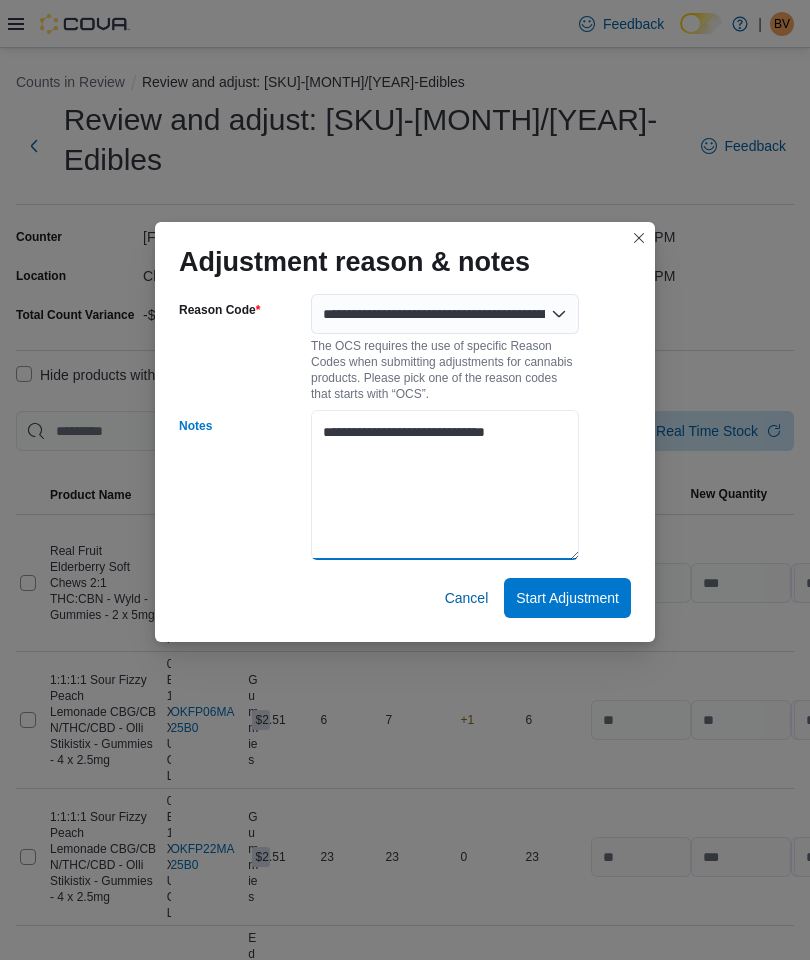 type on "**********" 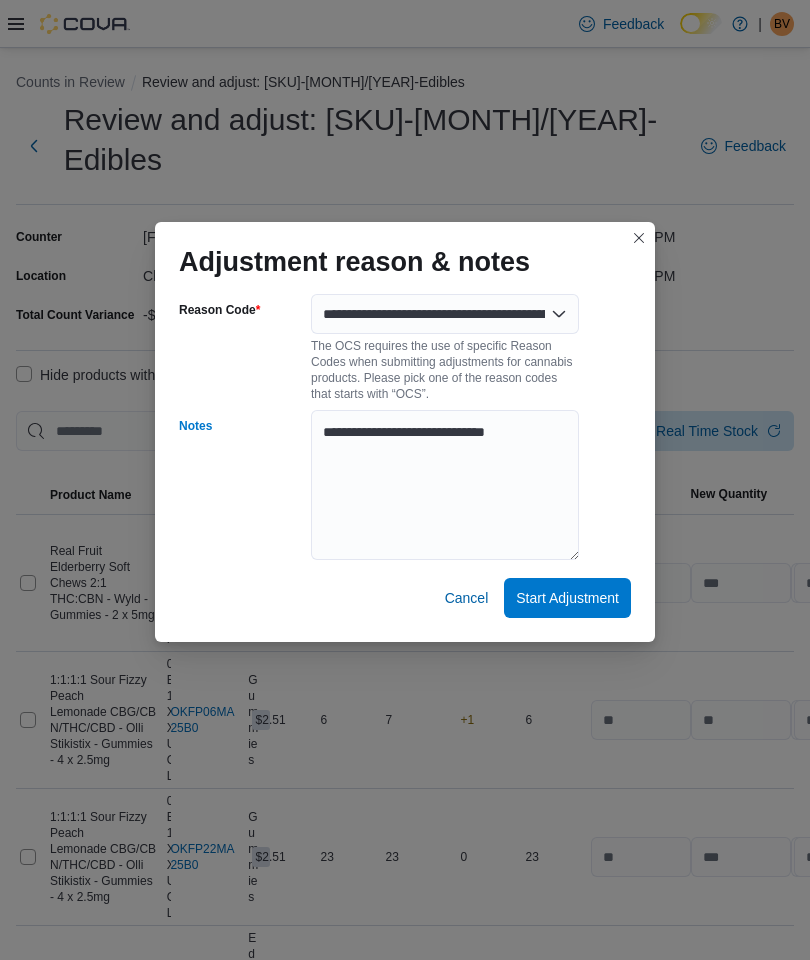 click on "Notes" at bounding box center (241, 486) 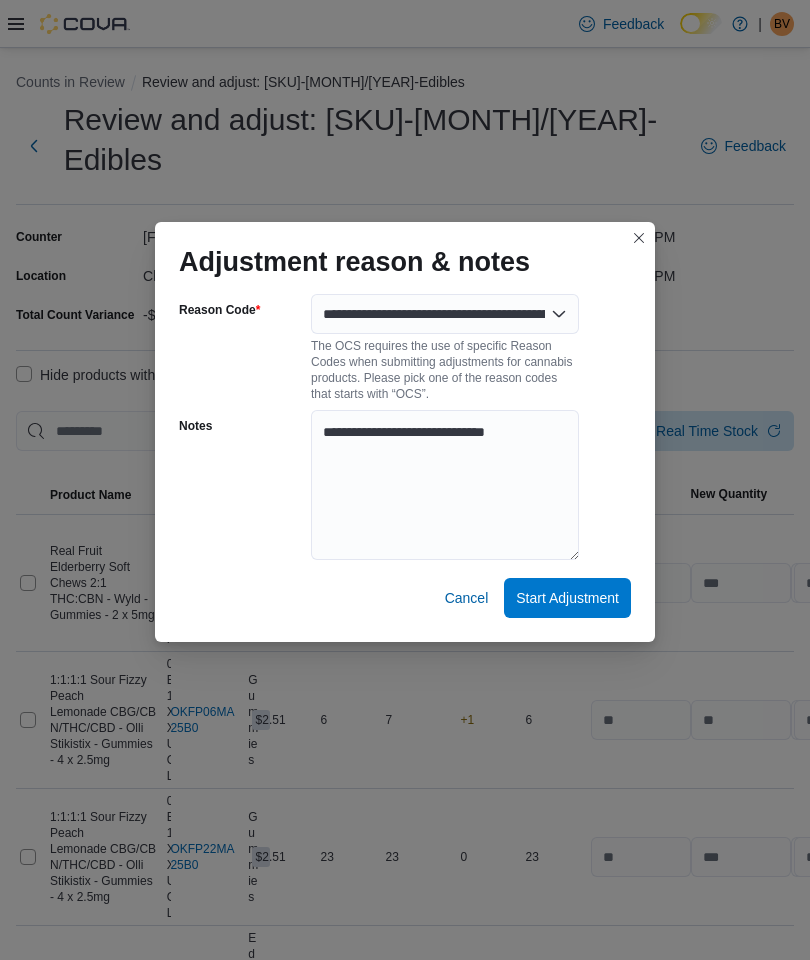 click on "Start Adjustment" at bounding box center [567, 598] 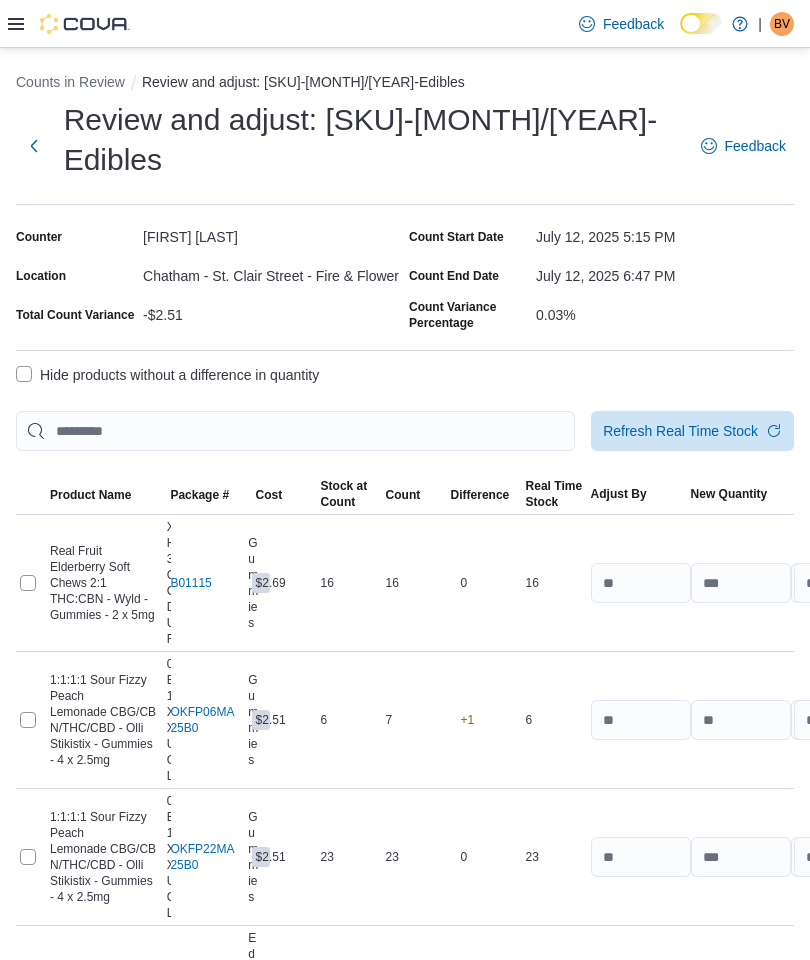 select on "**********" 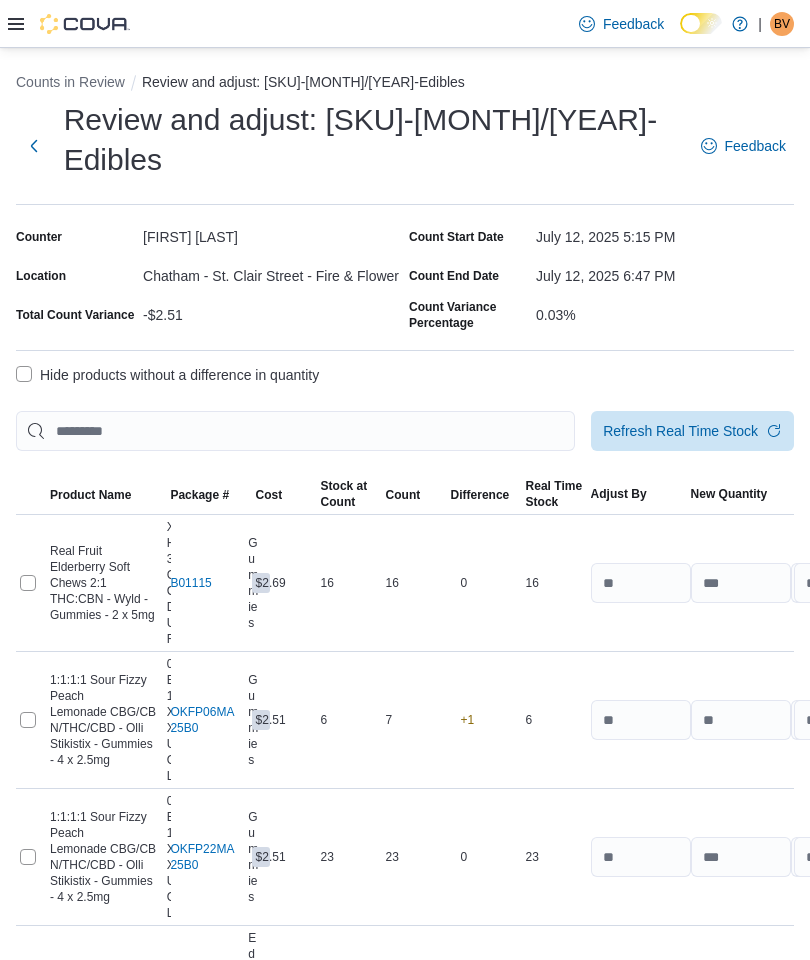 select on "**********" 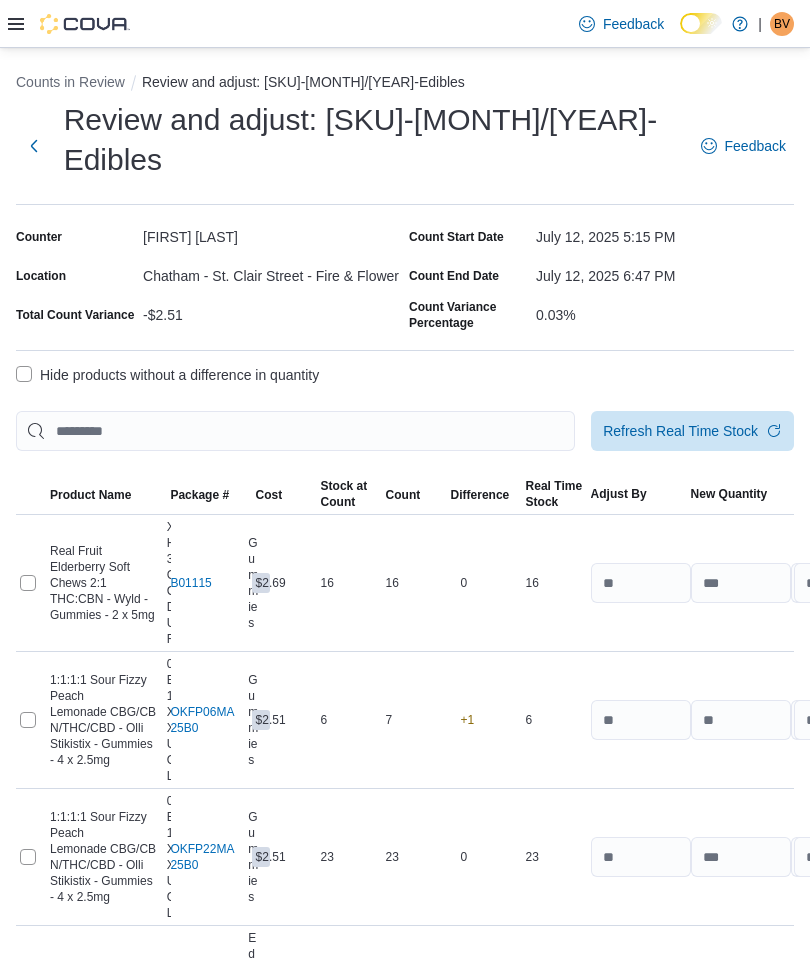 select on "**********" 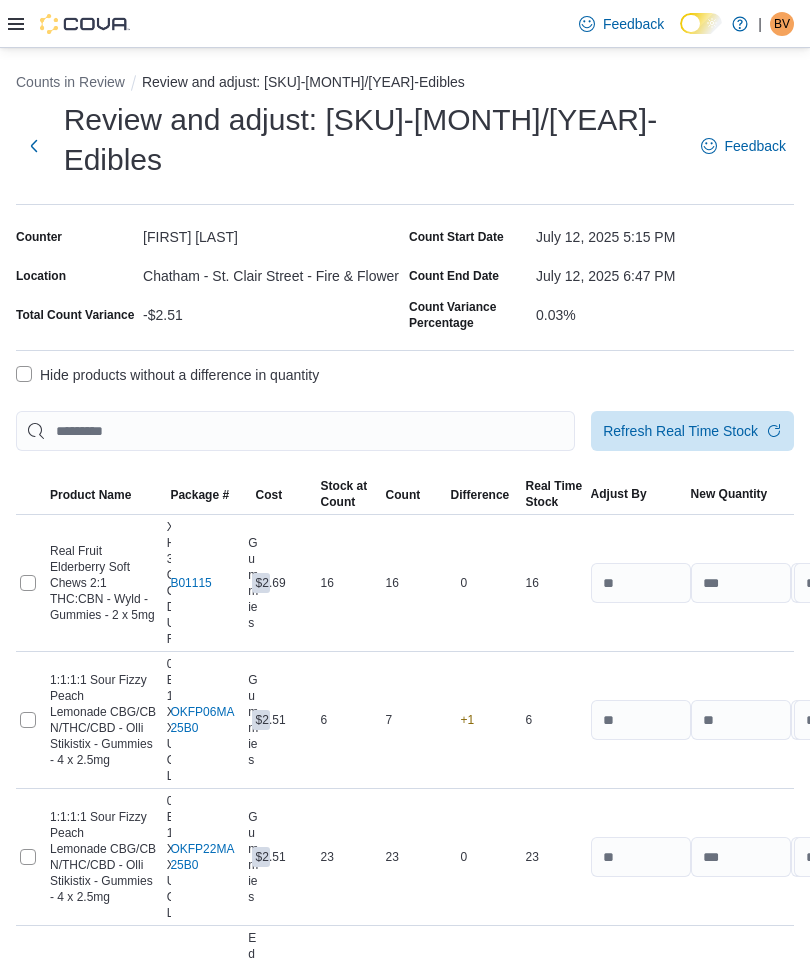 select on "**********" 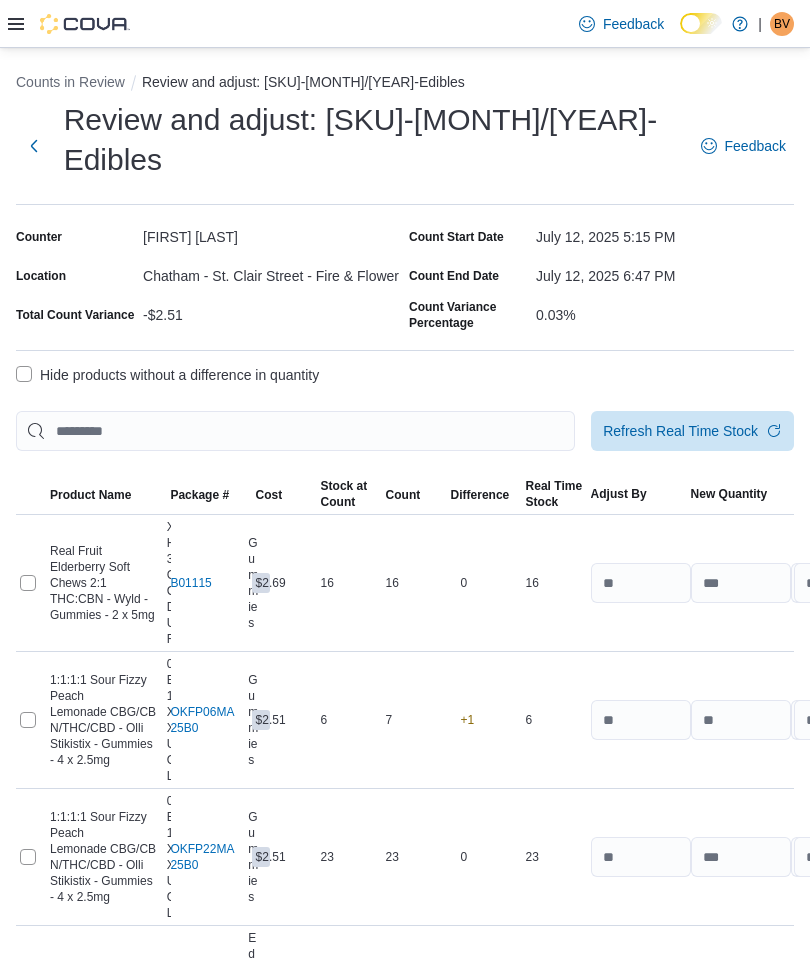 select on "**********" 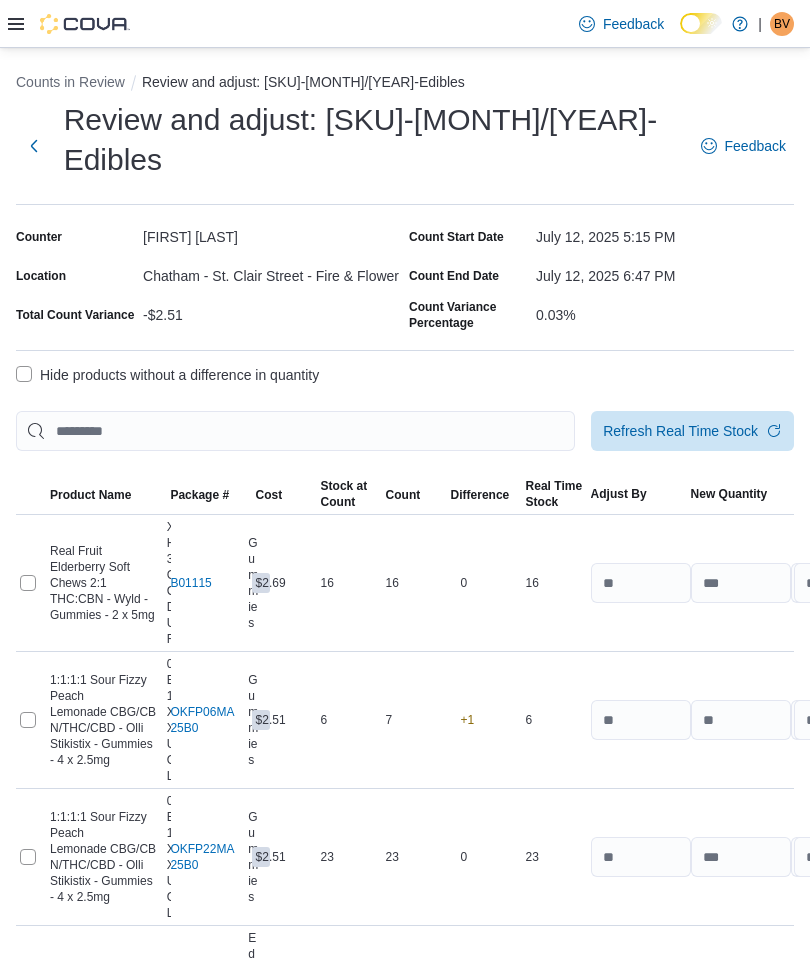select on "**********" 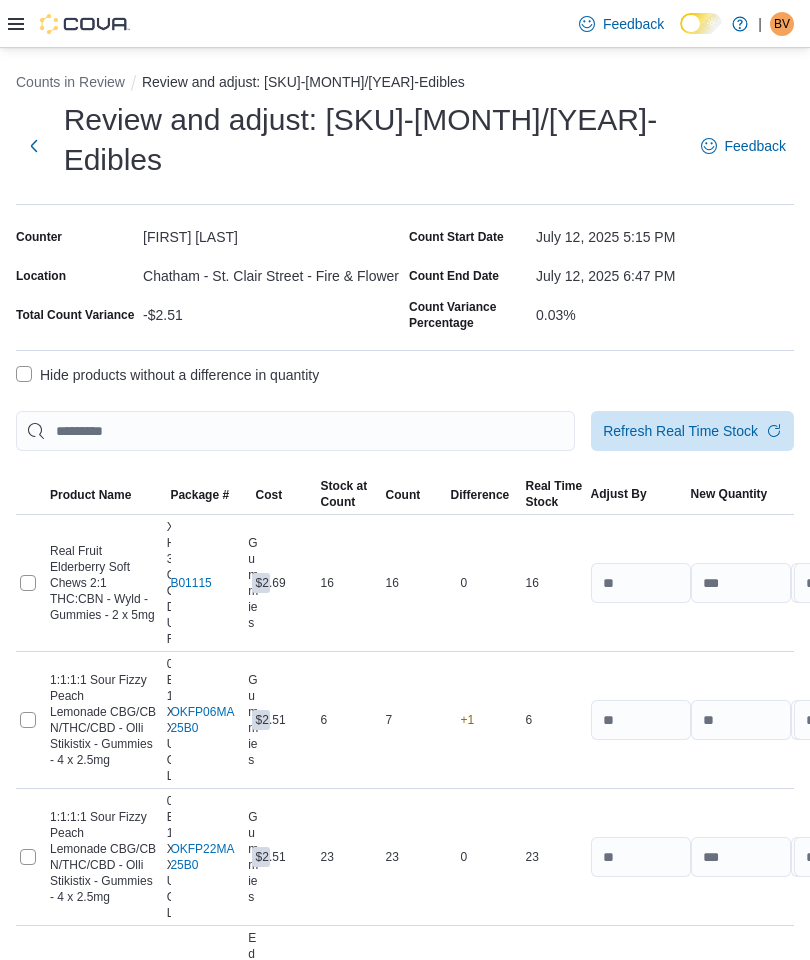 select on "**********" 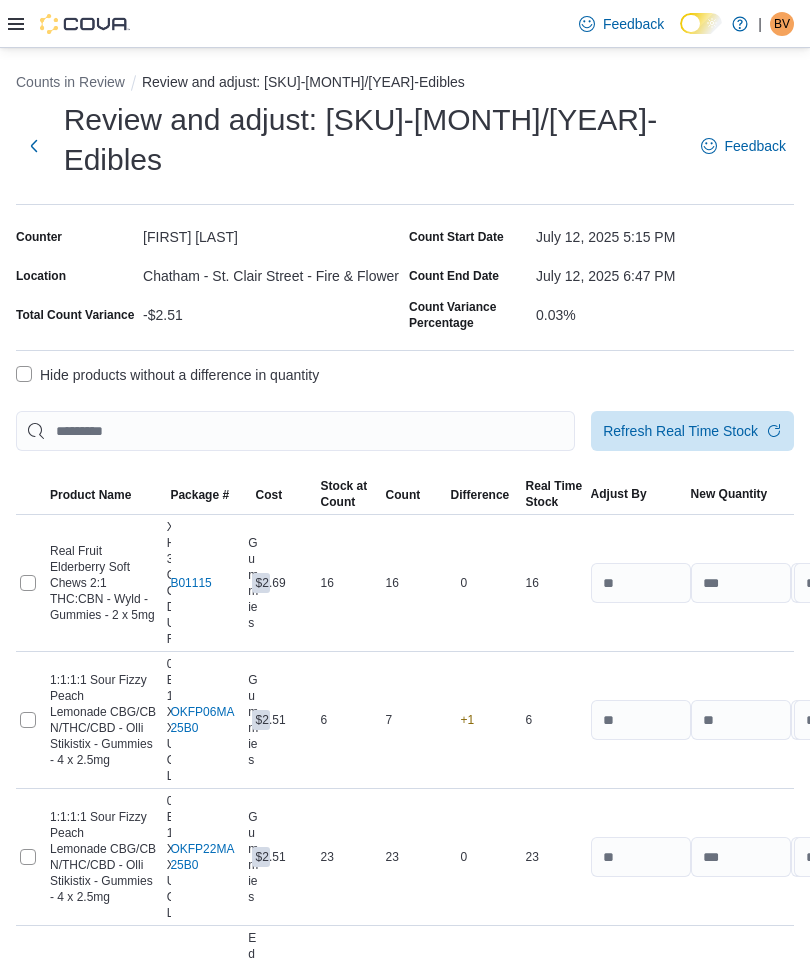 select on "**********" 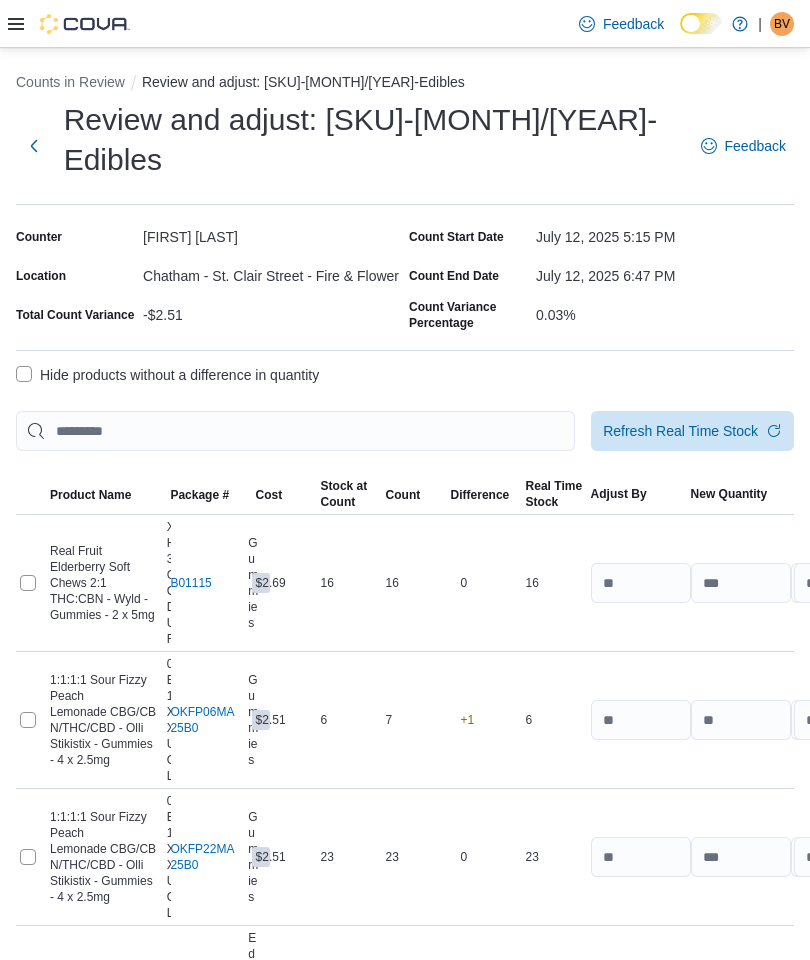 select on "**********" 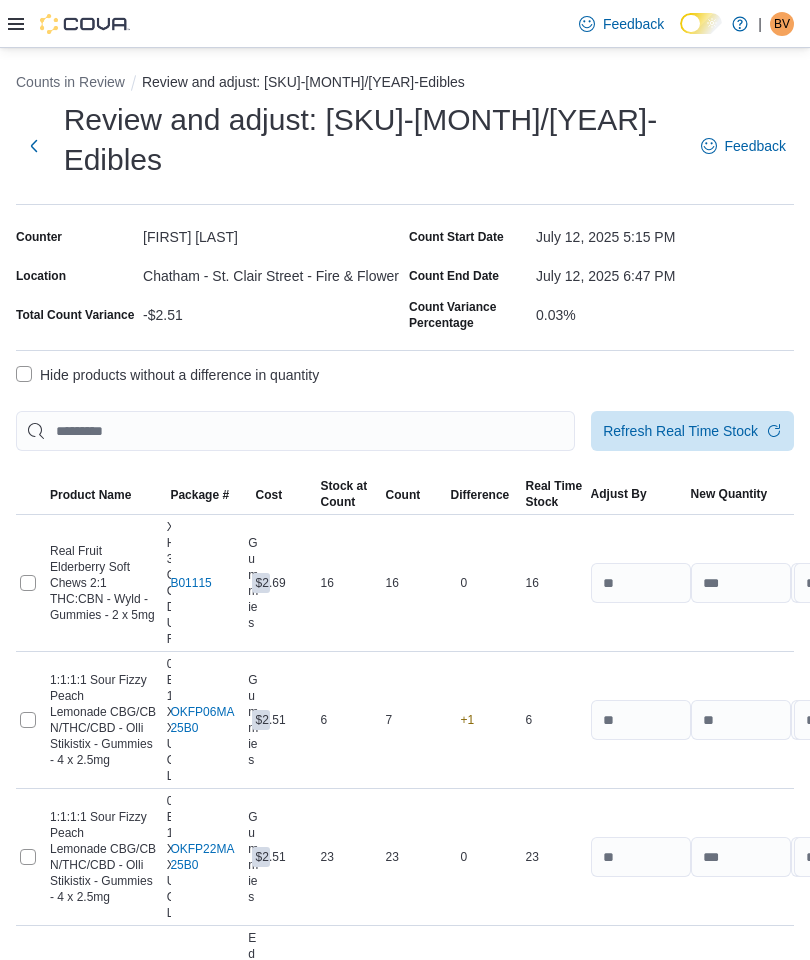 select on "**********" 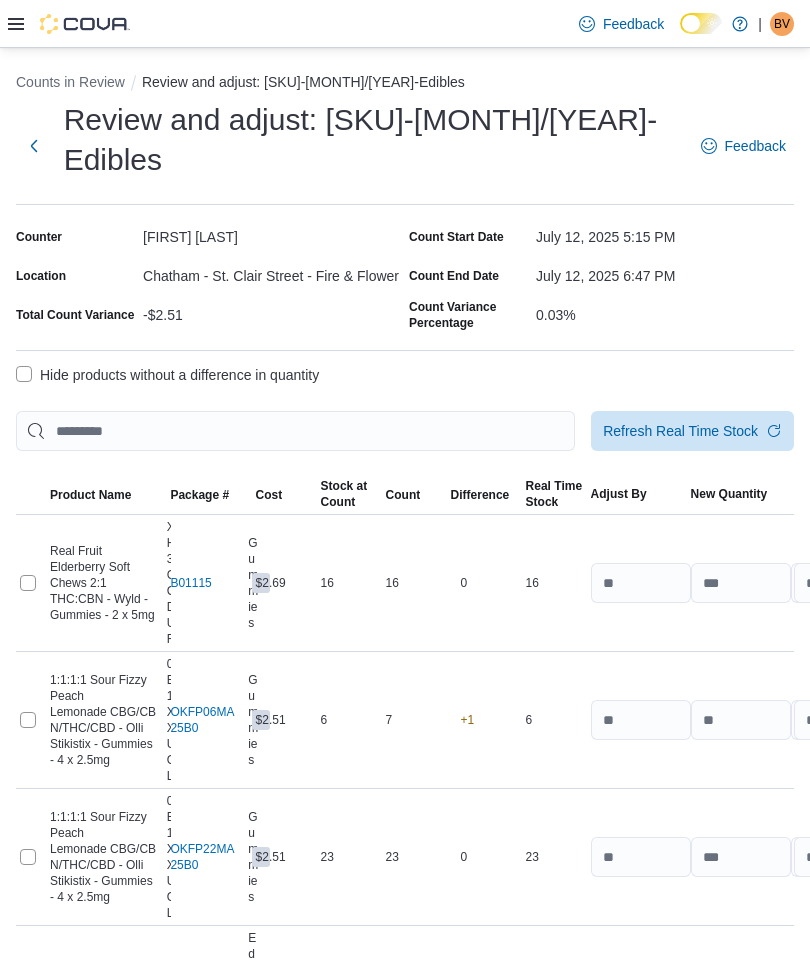 select on "**********" 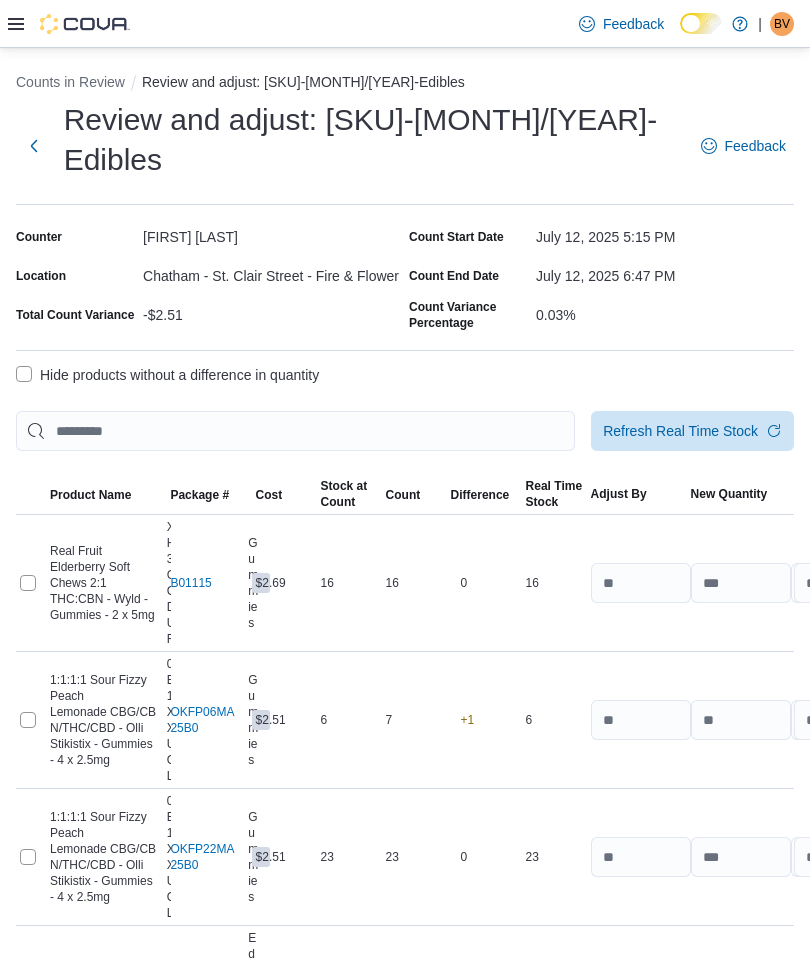 select on "**********" 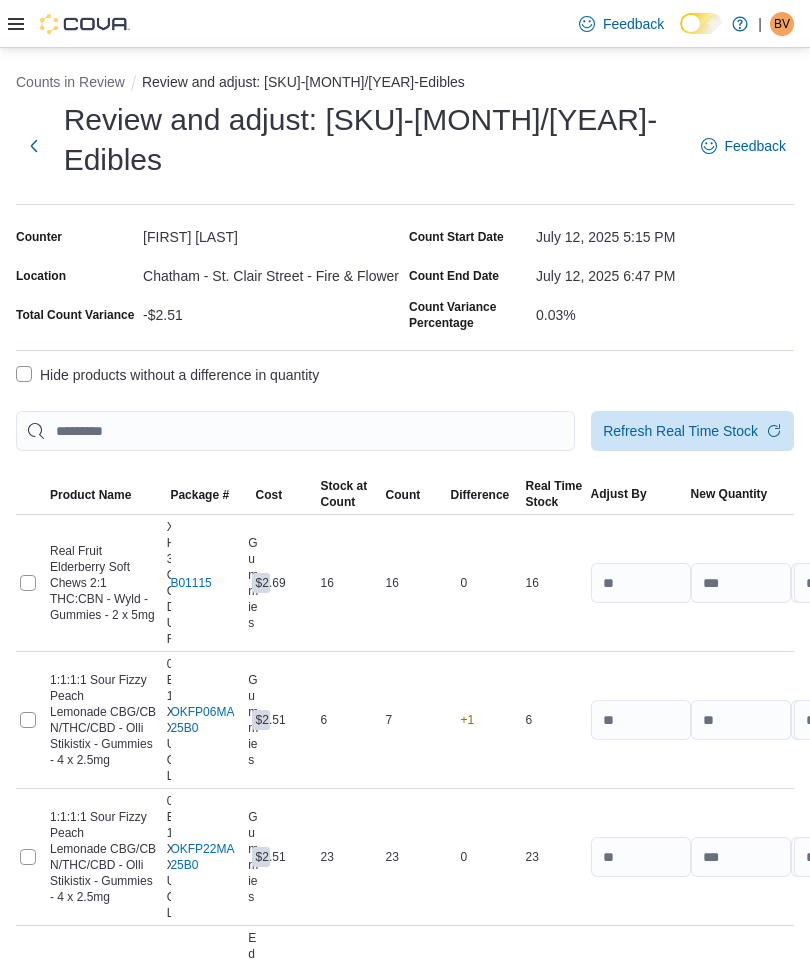 select on "**********" 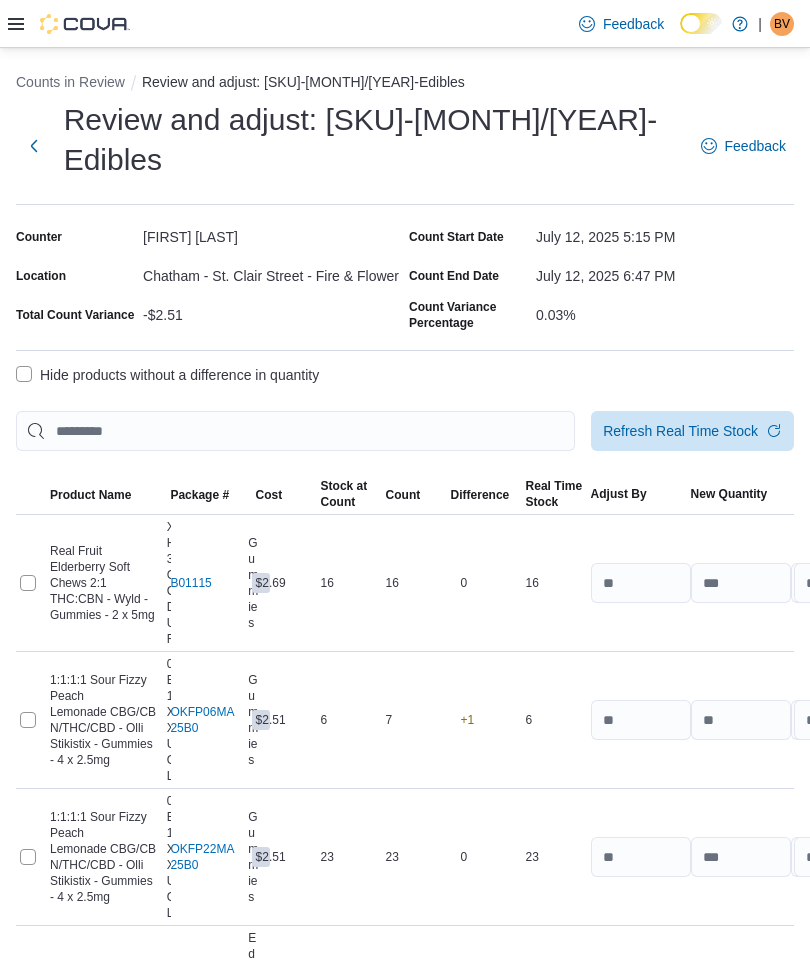 select on "**********" 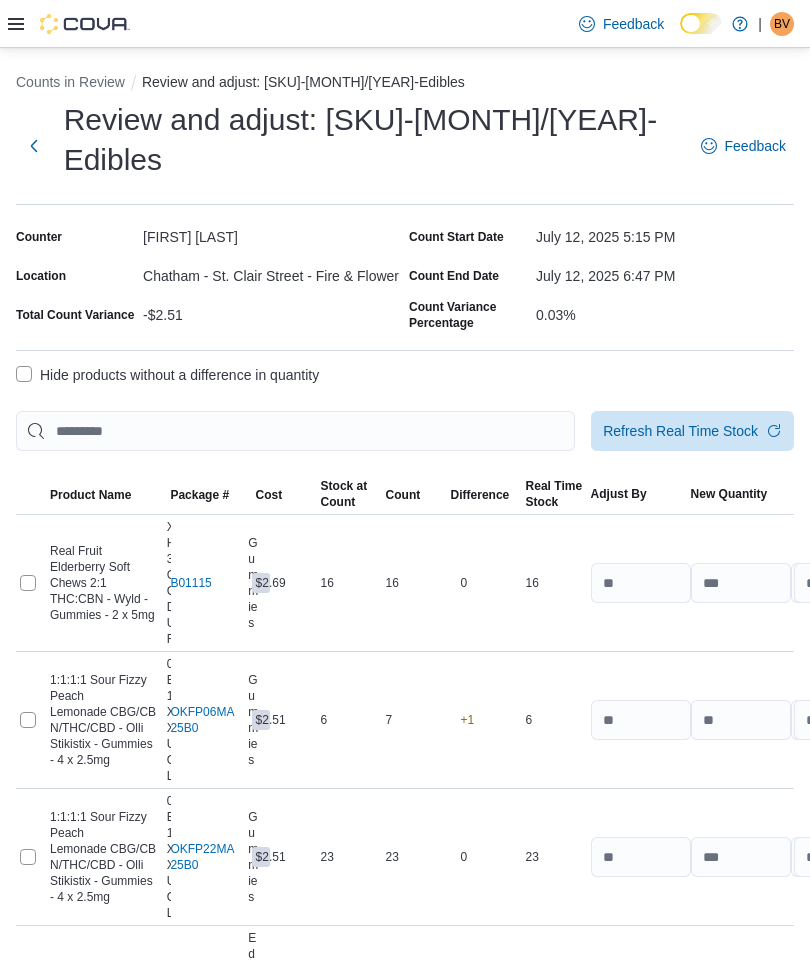select on "**********" 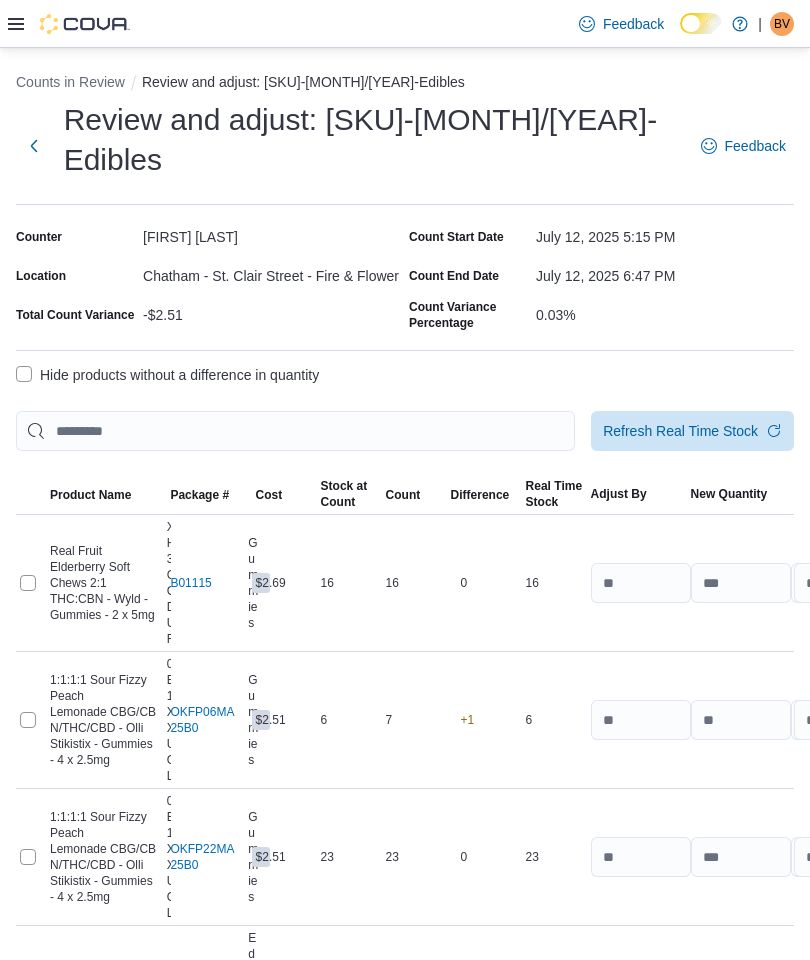 select on "**********" 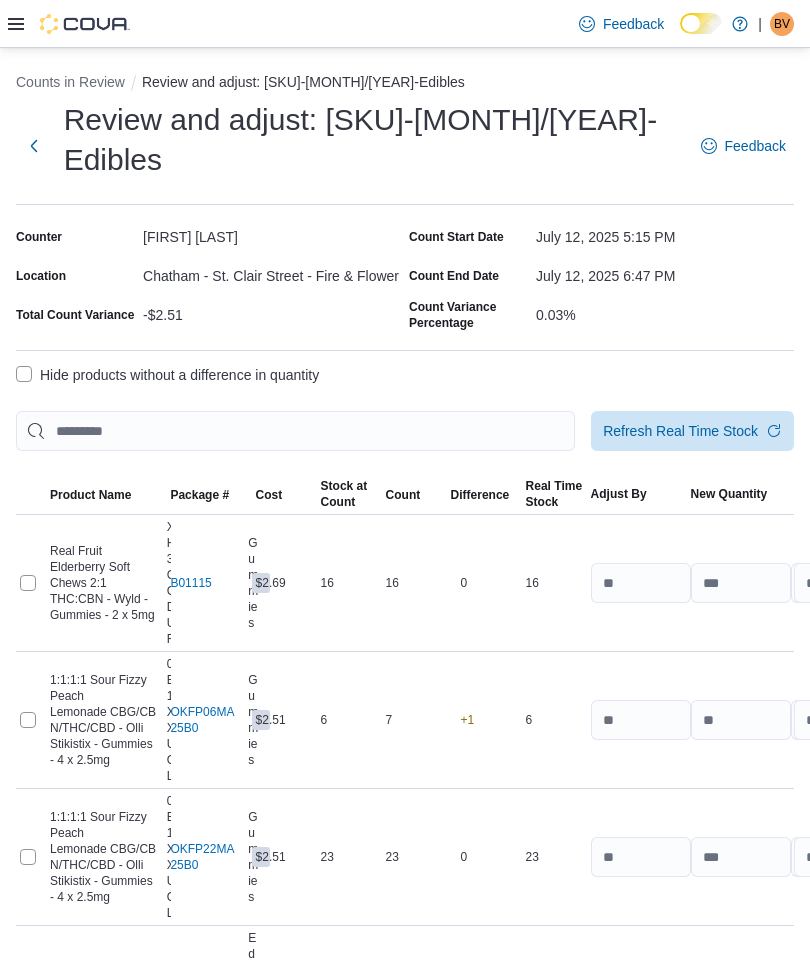 select on "**********" 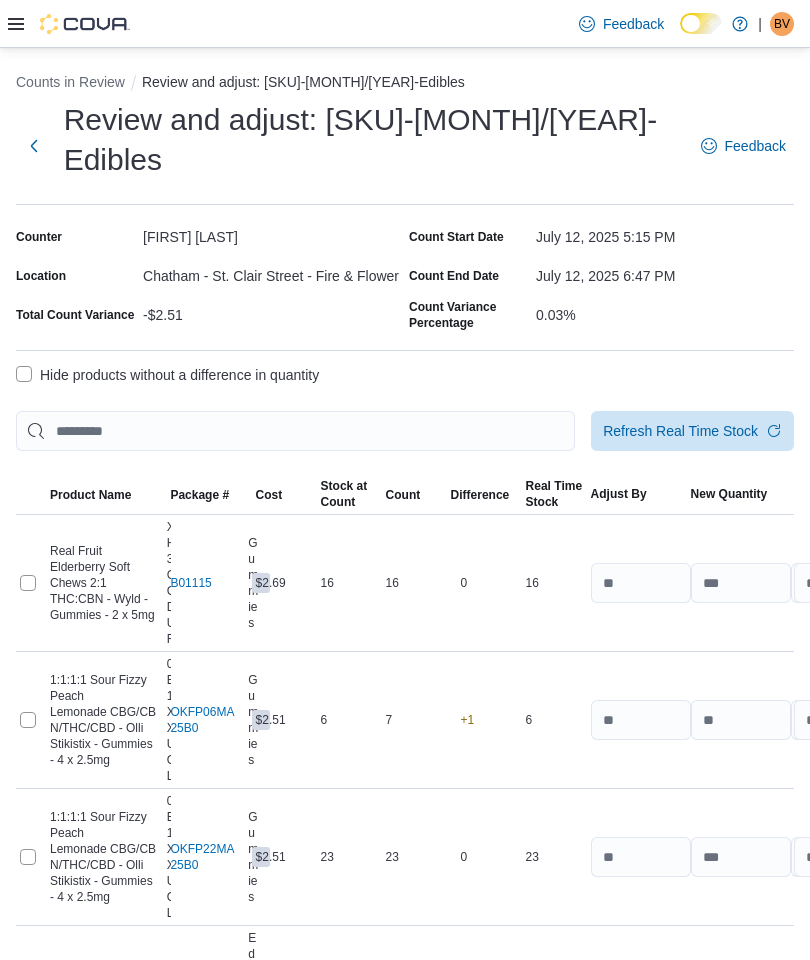 select on "**********" 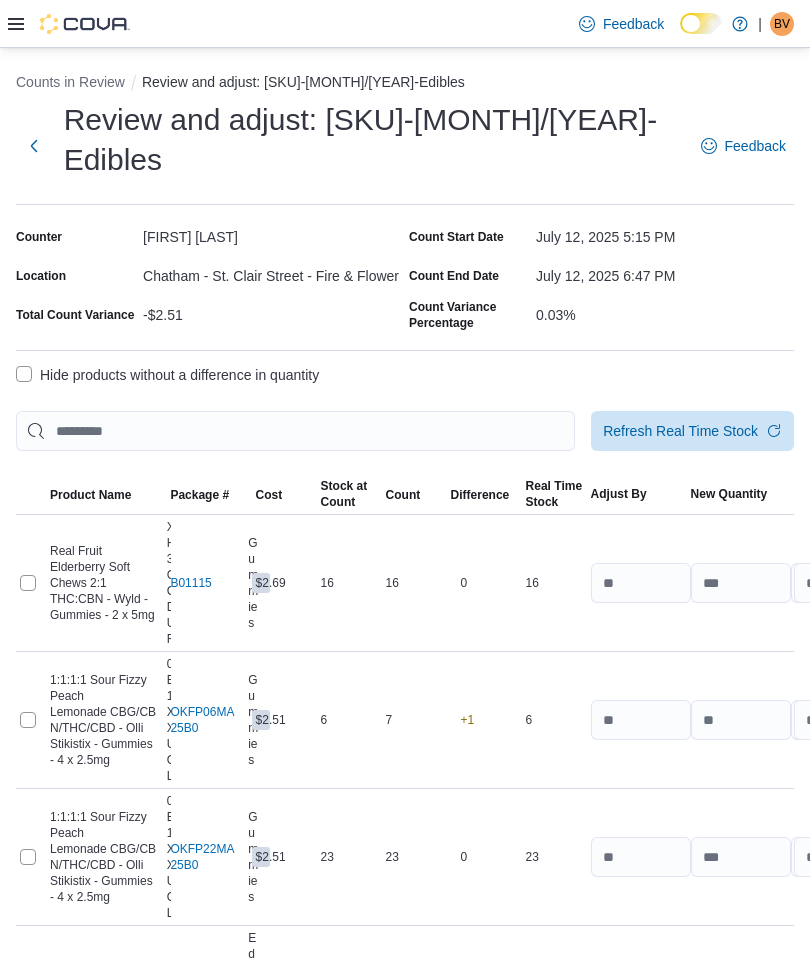select on "**********" 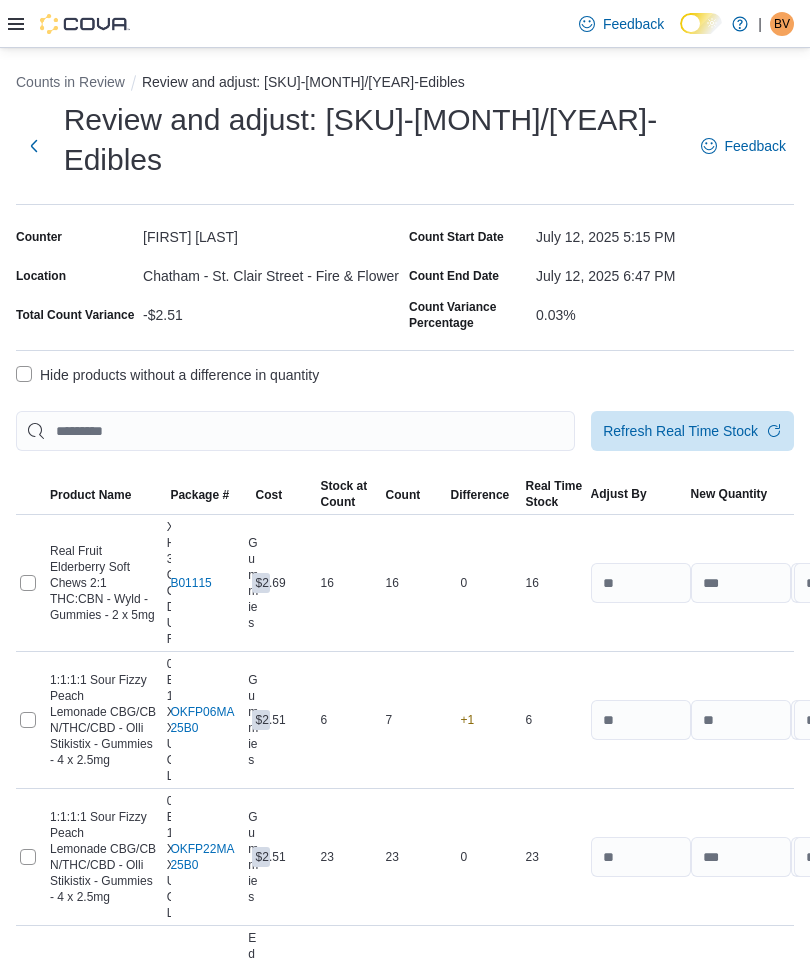 select on "**********" 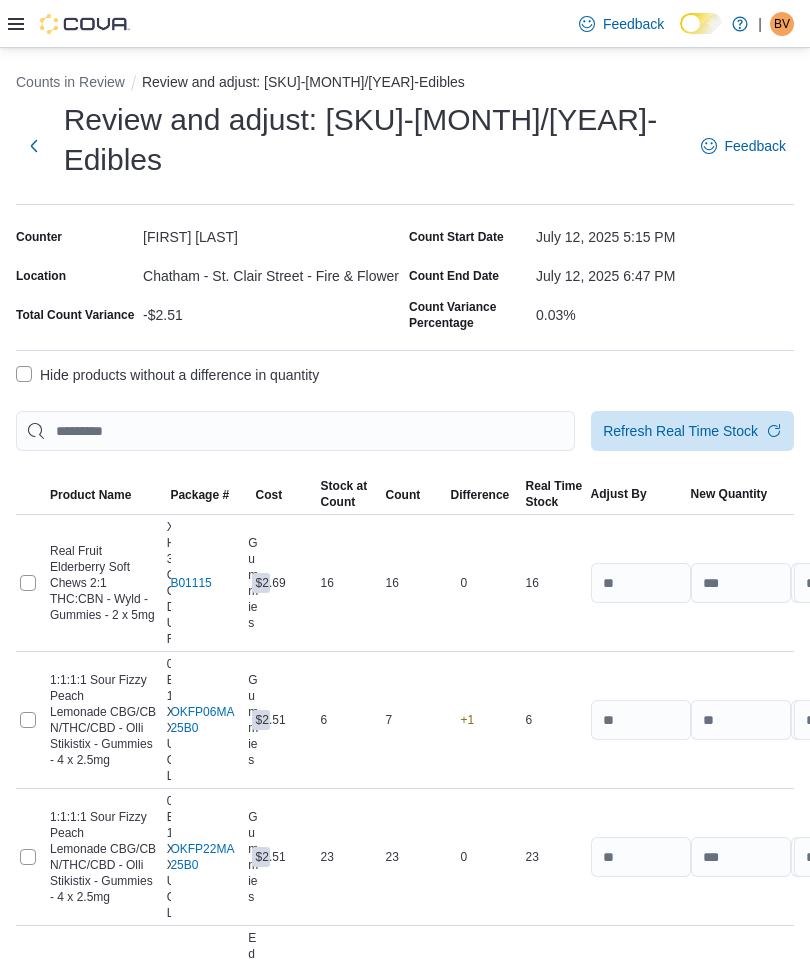select on "**********" 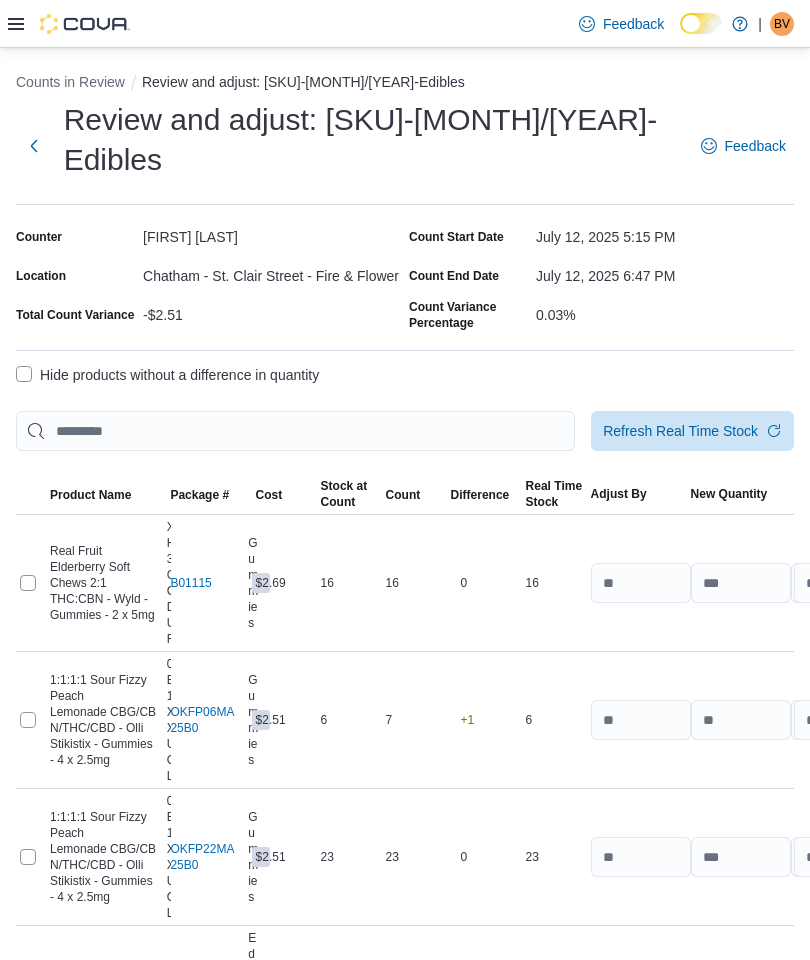 select on "**********" 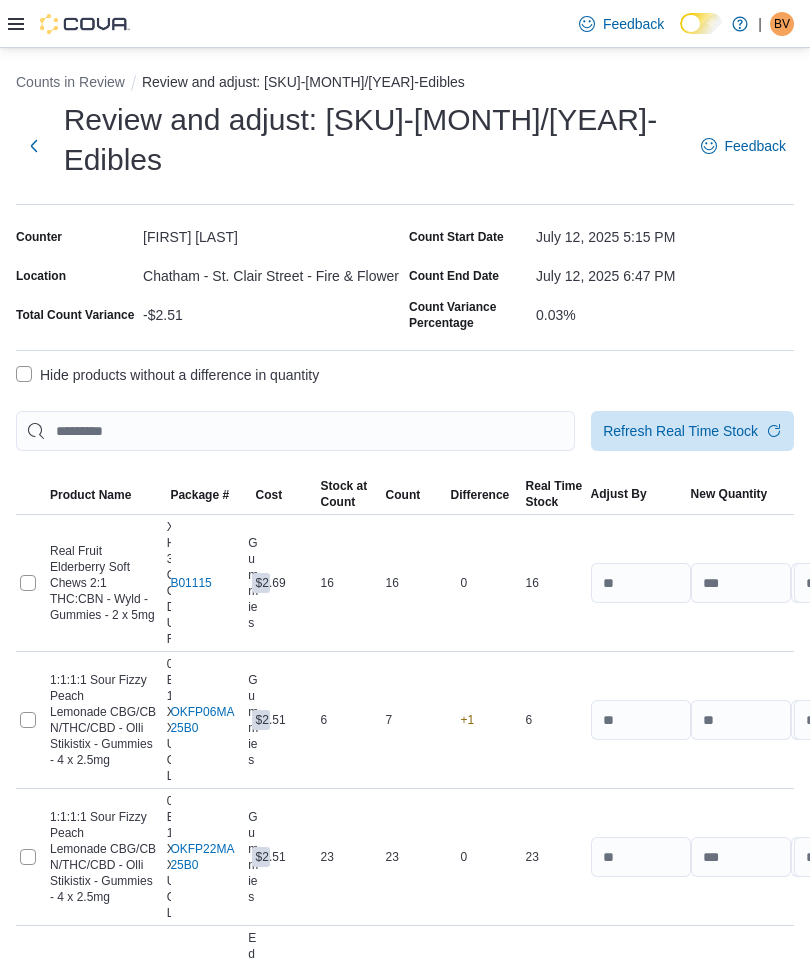 select on "**********" 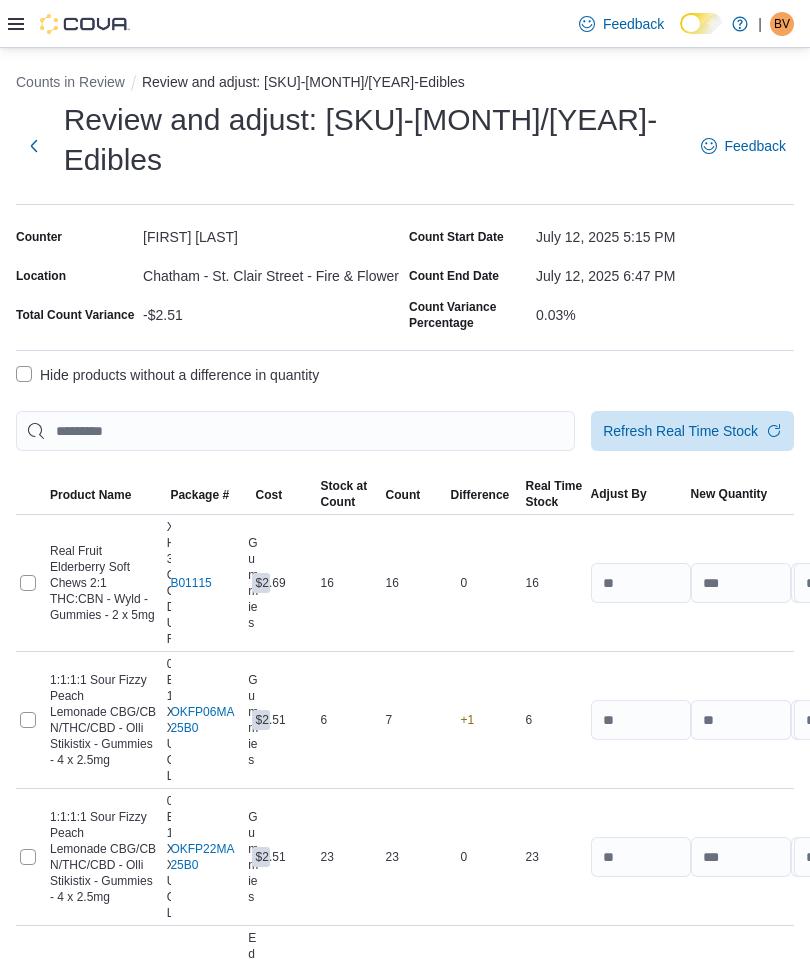 select on "**********" 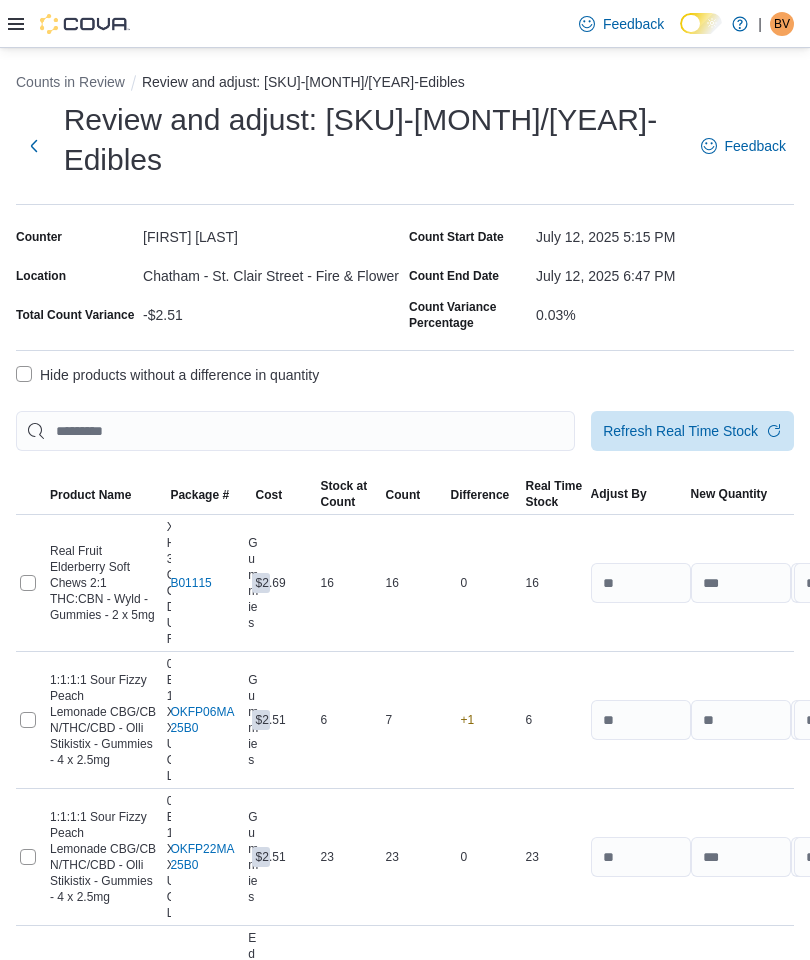 select on "**********" 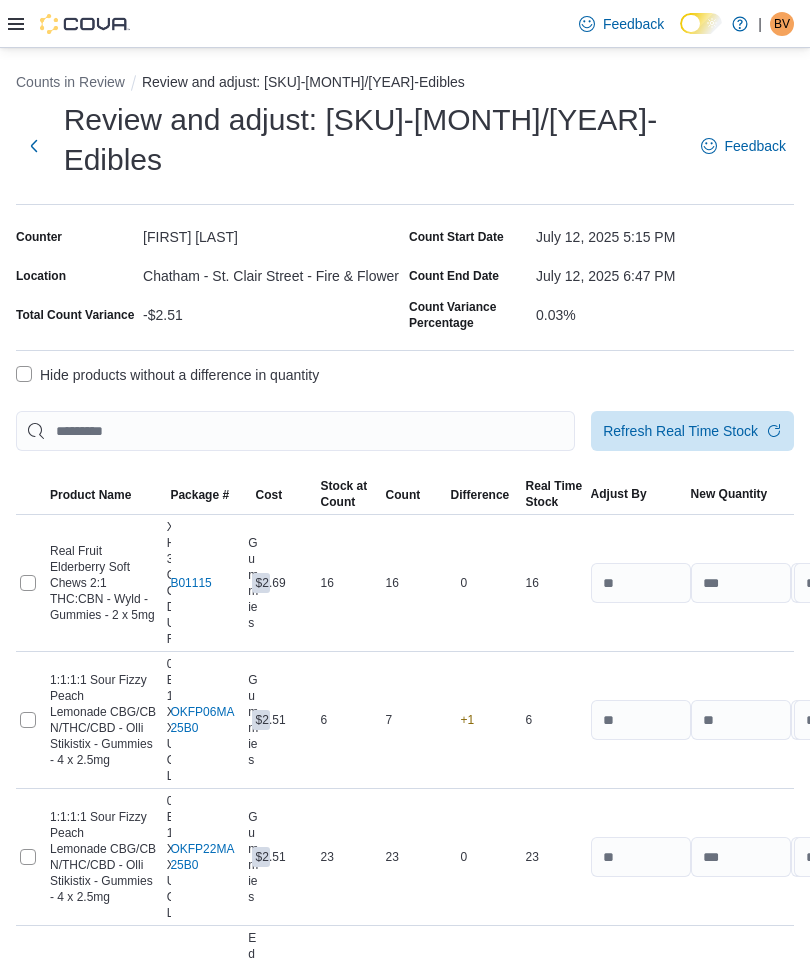 select on "**********" 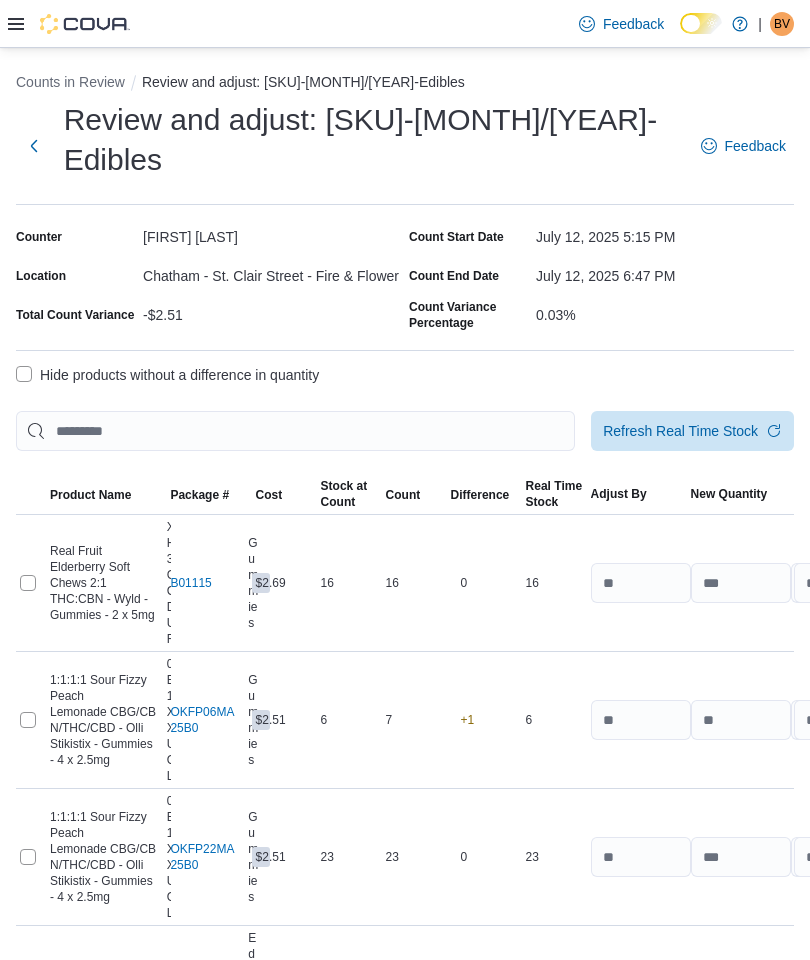 select on "**********" 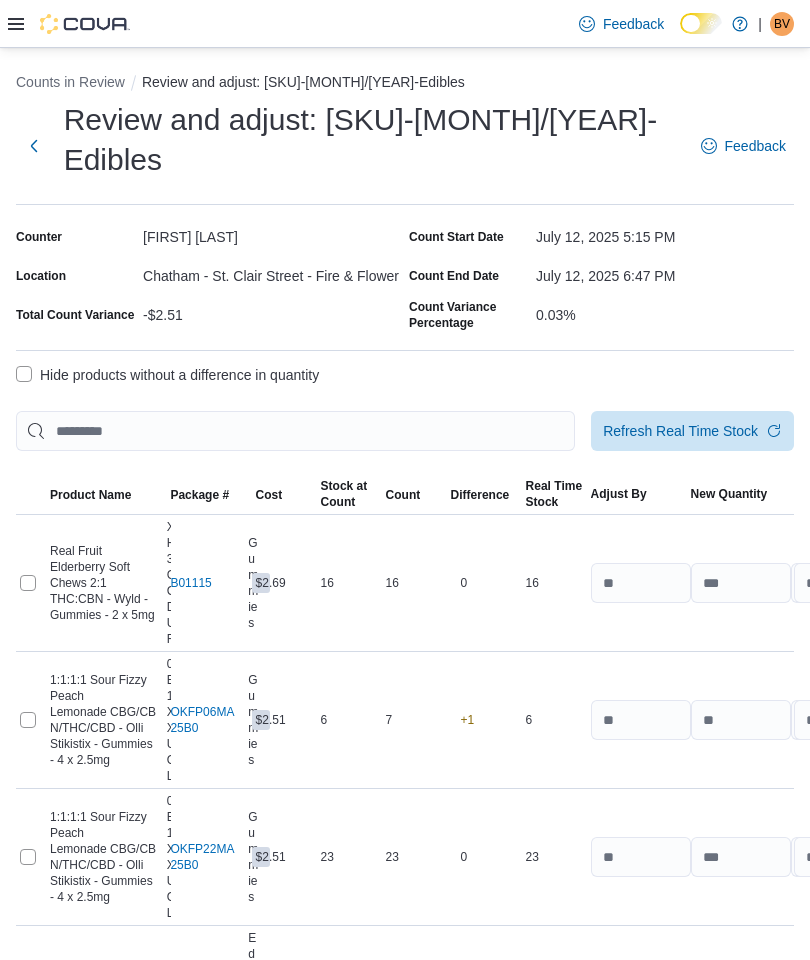 select on "**********" 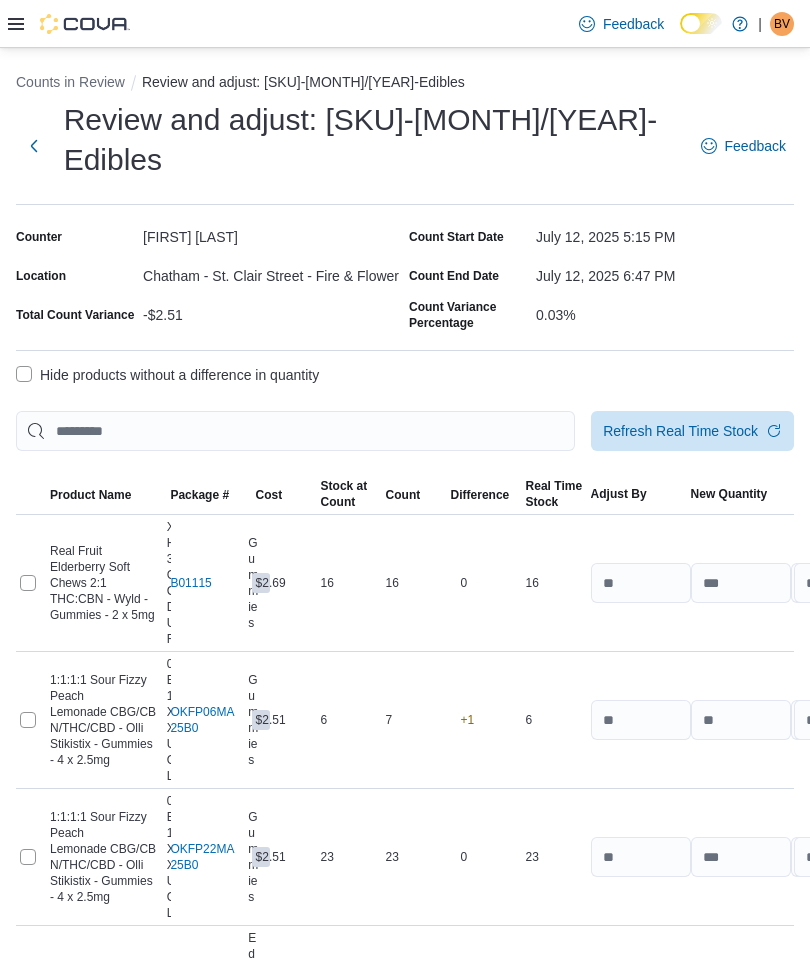 select on "**********" 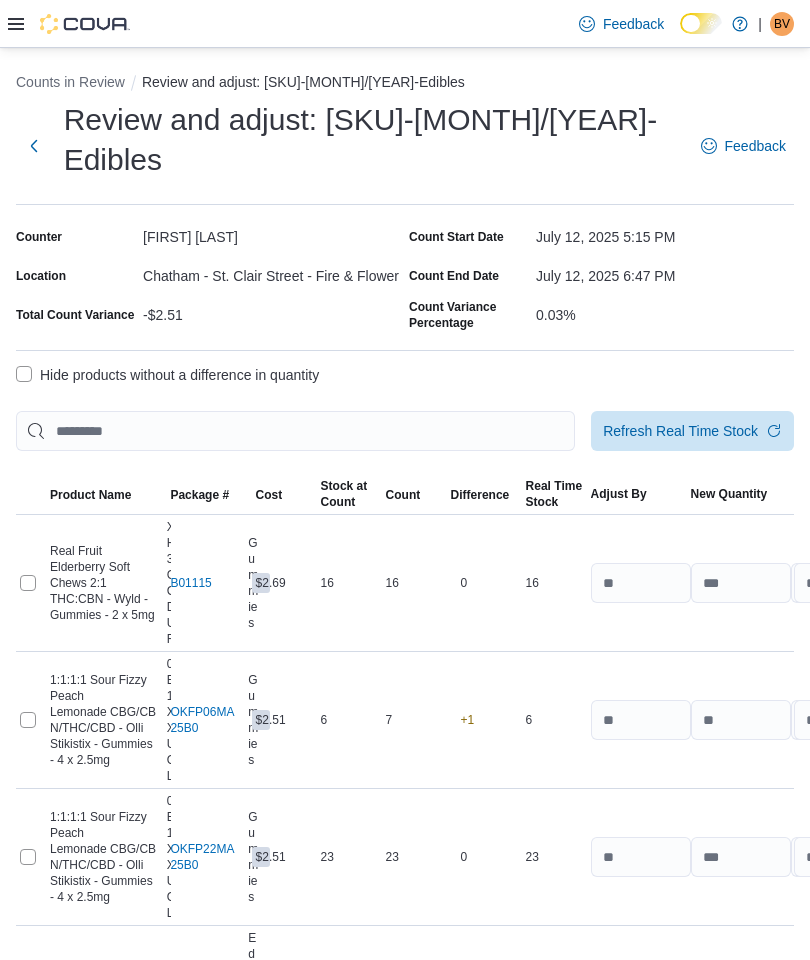 select on "**********" 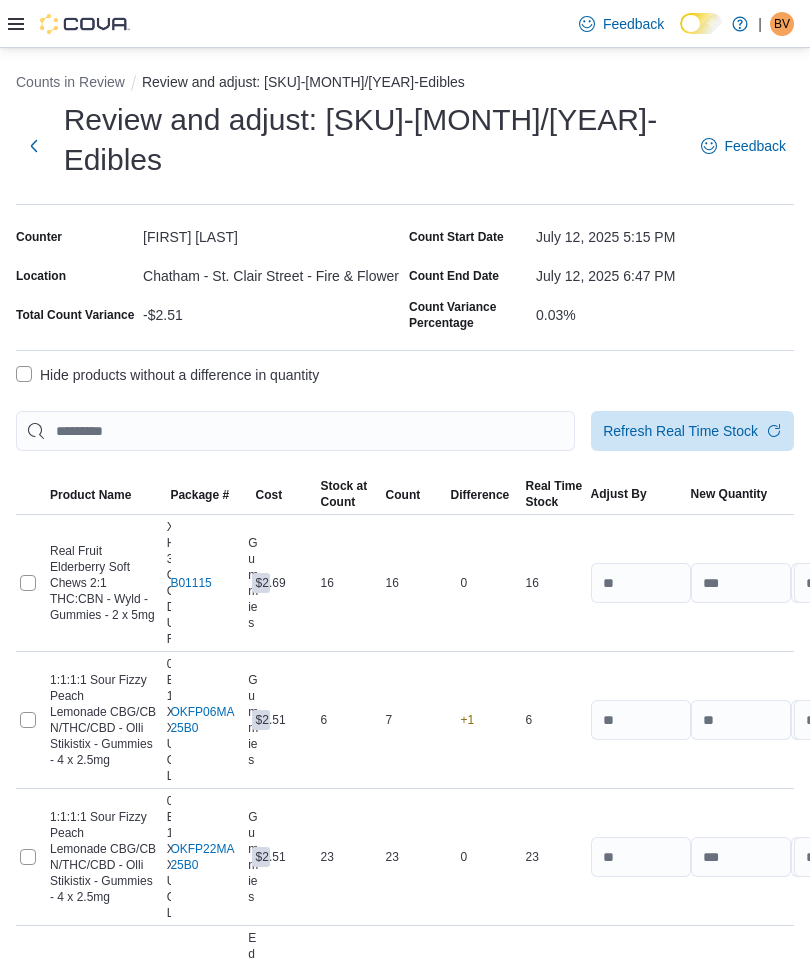select on "**********" 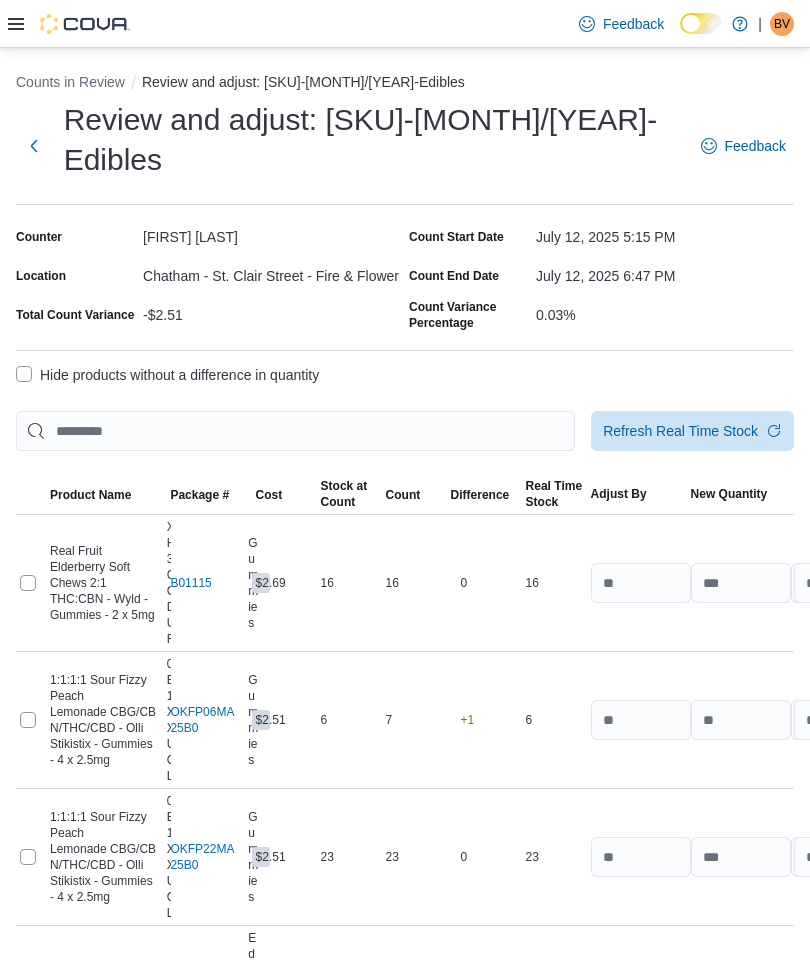 select on "**********" 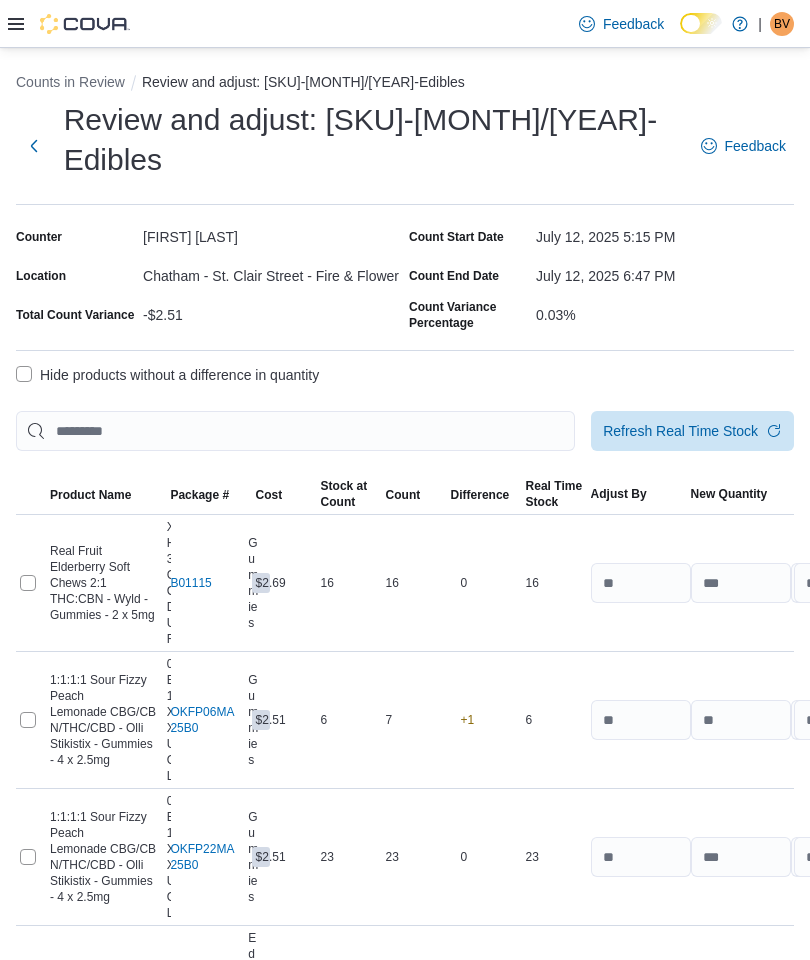 select on "**********" 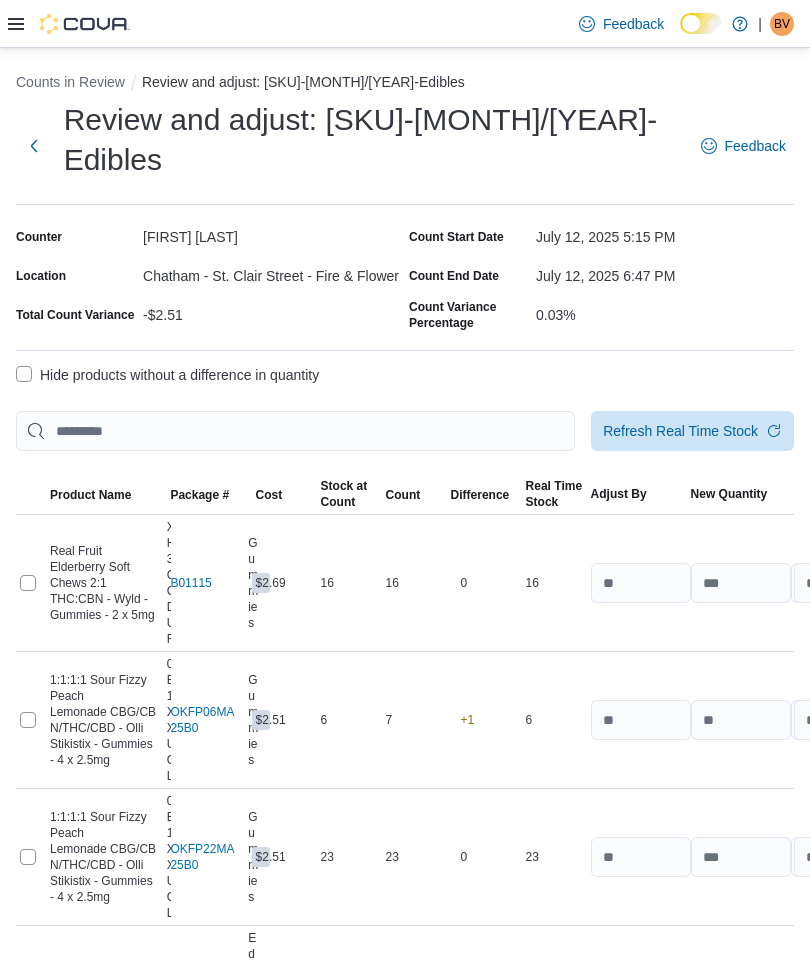 select on "**********" 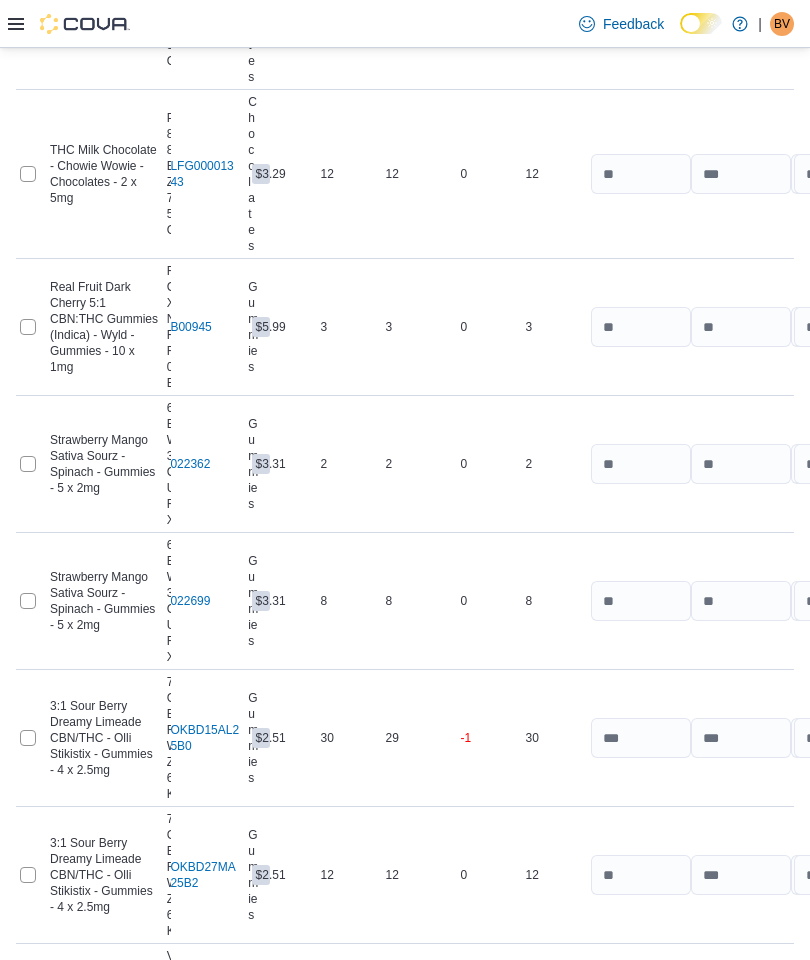 scroll, scrollTop: 16918, scrollLeft: 0, axis: vertical 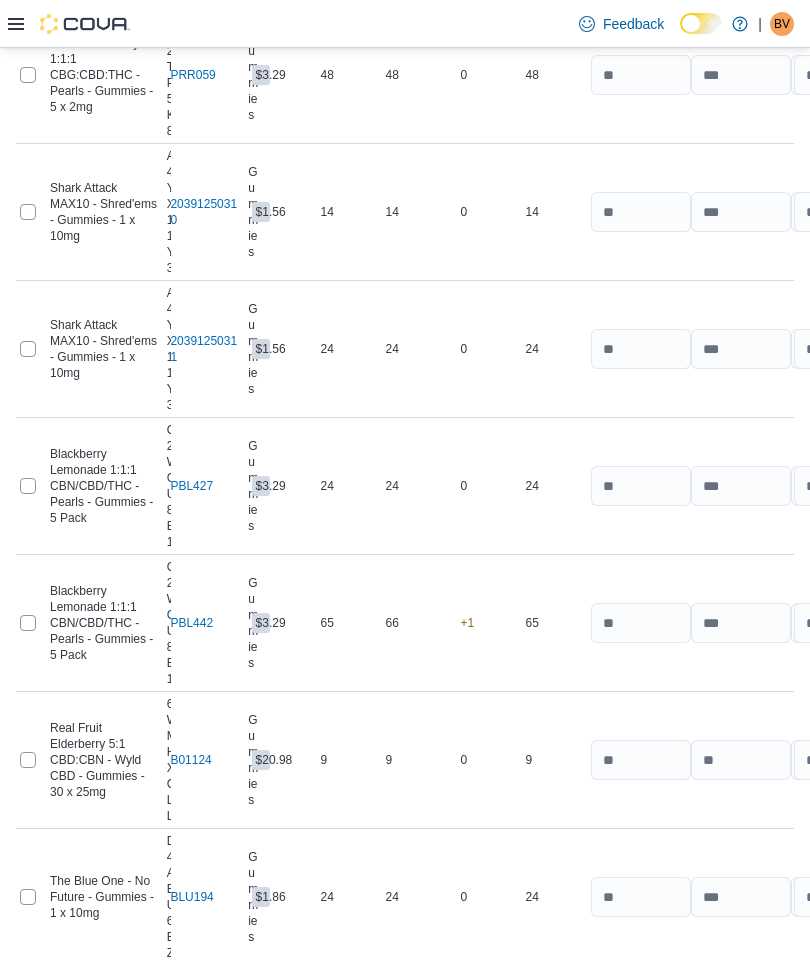 click 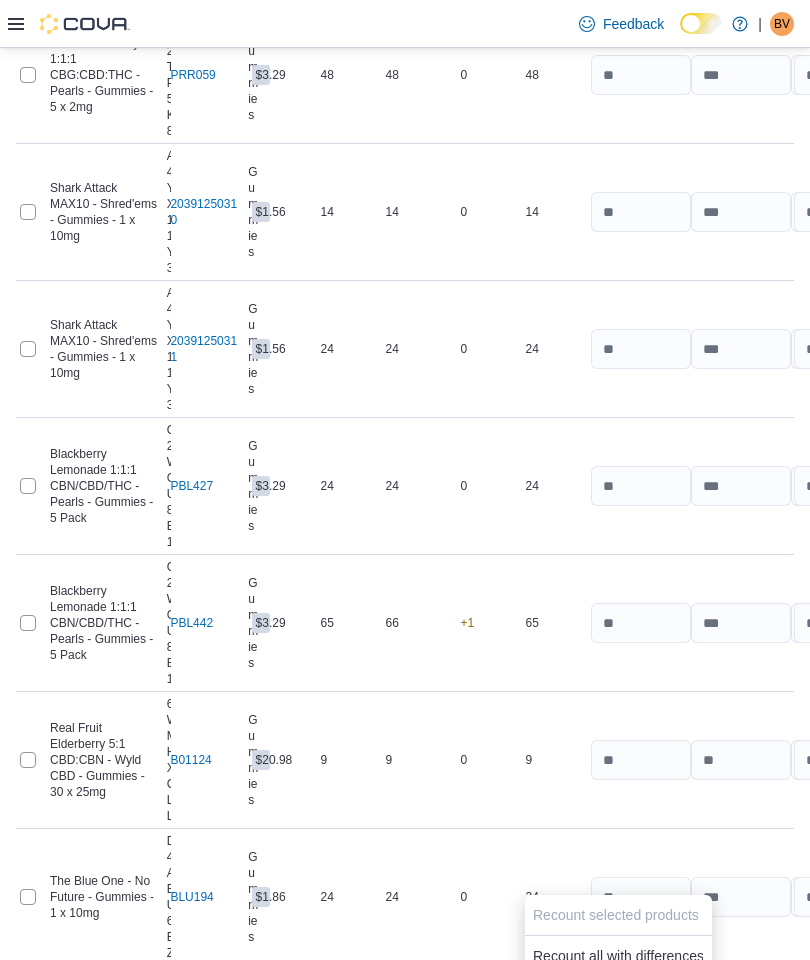 click on "Recount all with differences" at bounding box center [618, 956] 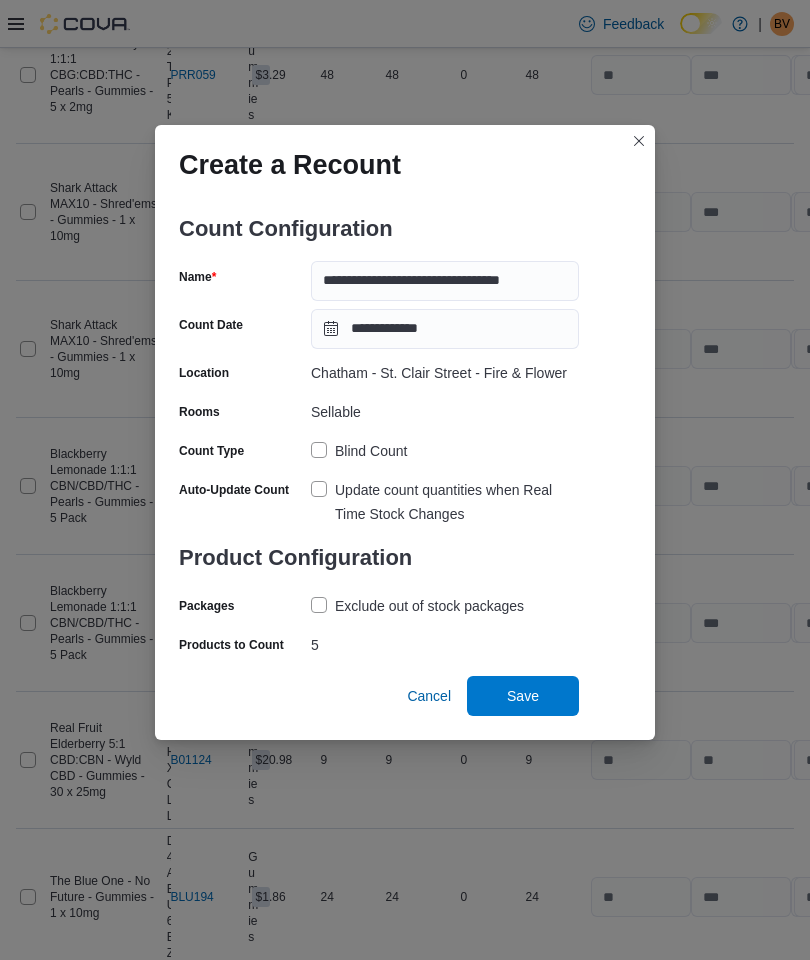 click on "Save" at bounding box center (523, 696) 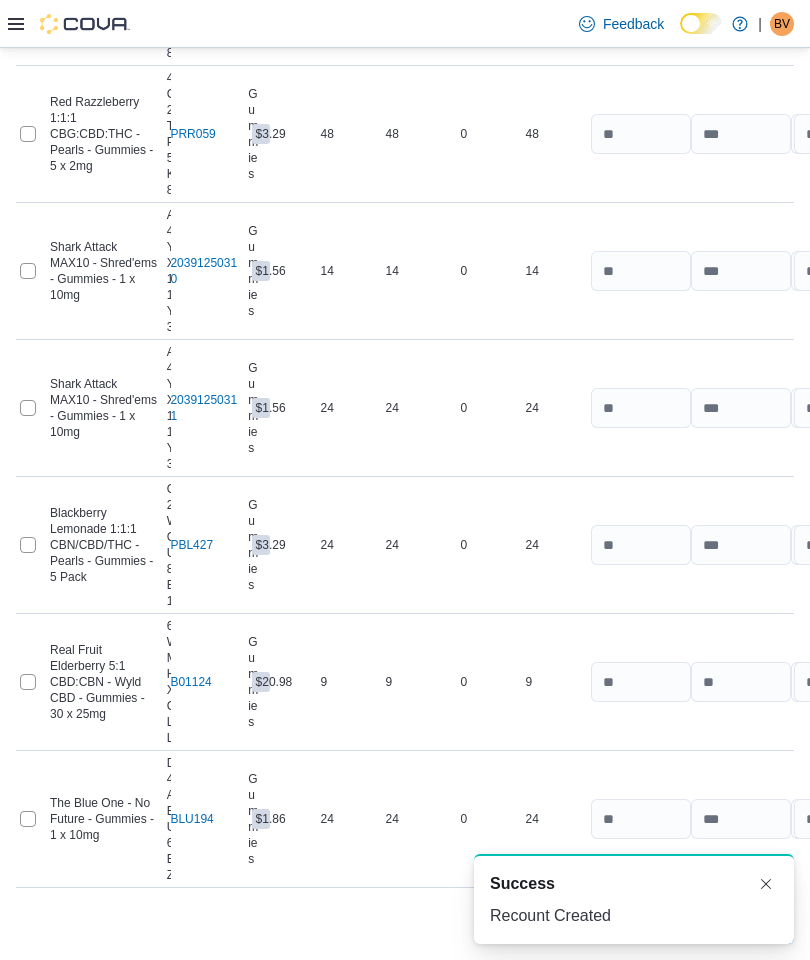 scroll, scrollTop: 16233, scrollLeft: 0, axis: vertical 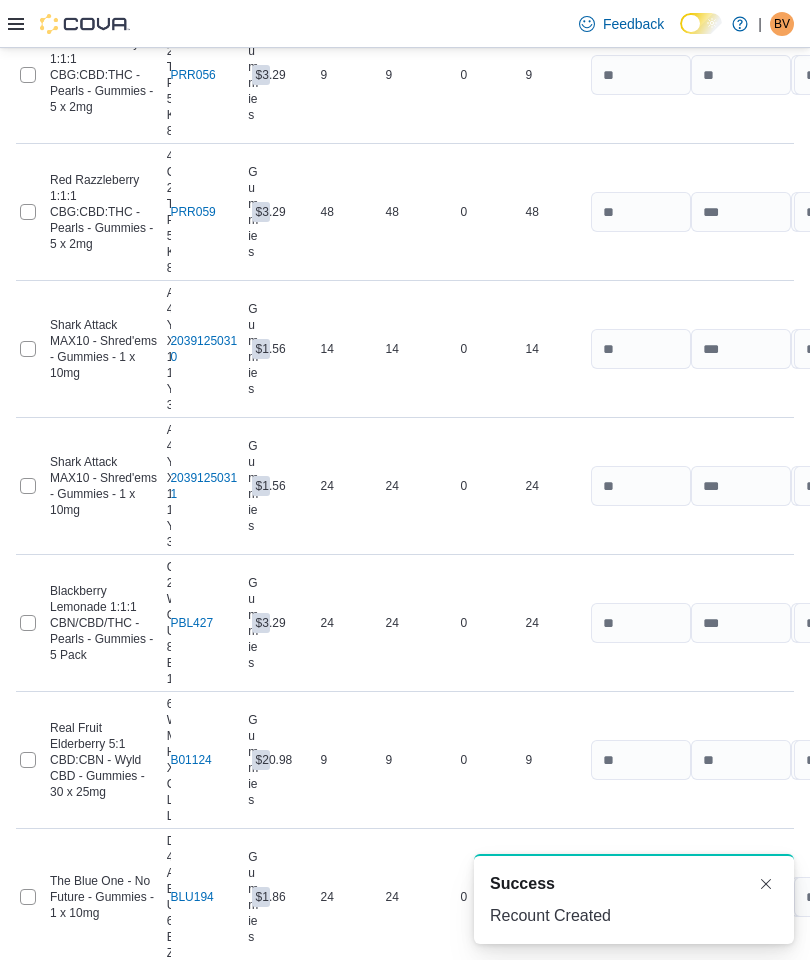 click at bounding box center [766, 884] 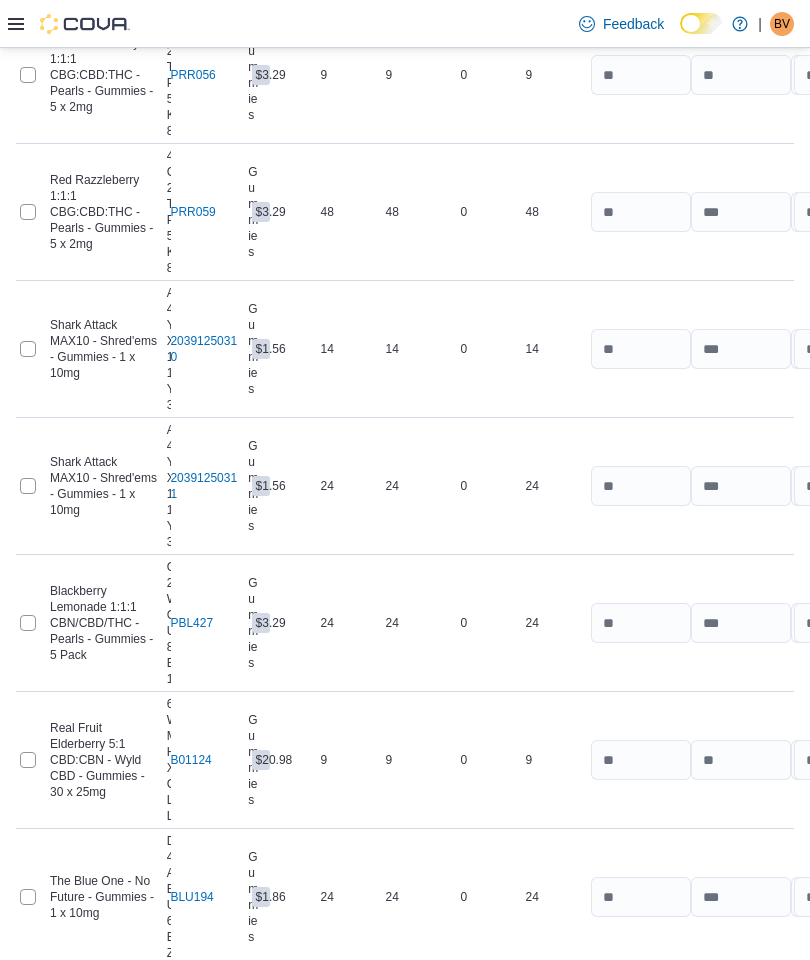 click 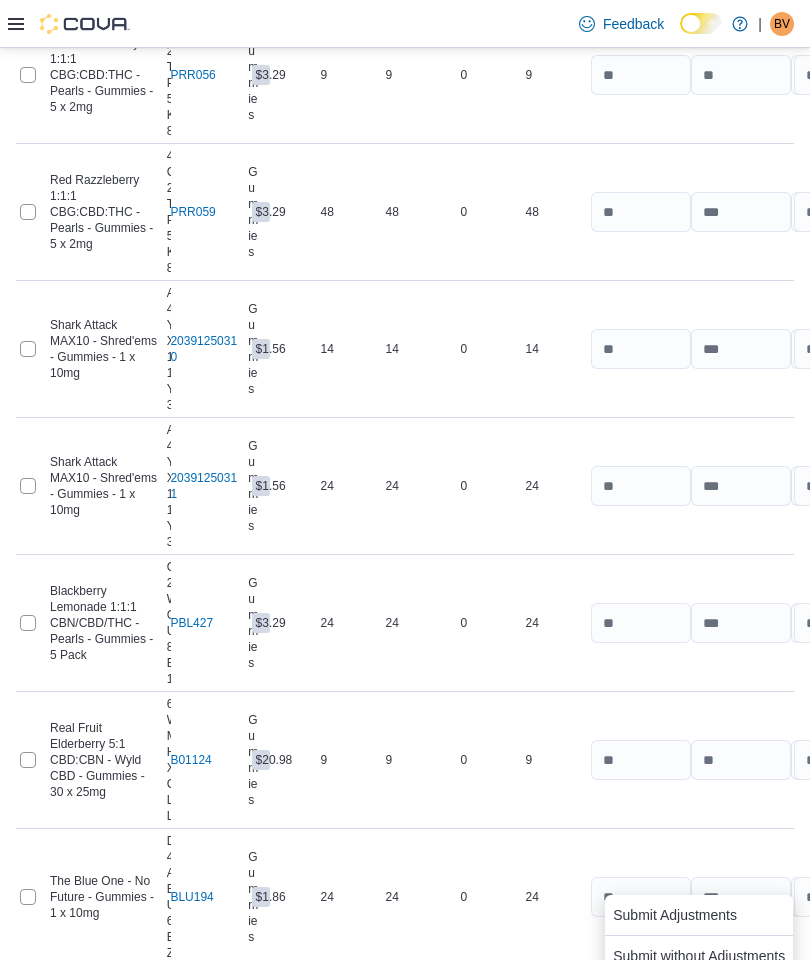 click on "Submit without Adjustments" at bounding box center (699, 956) 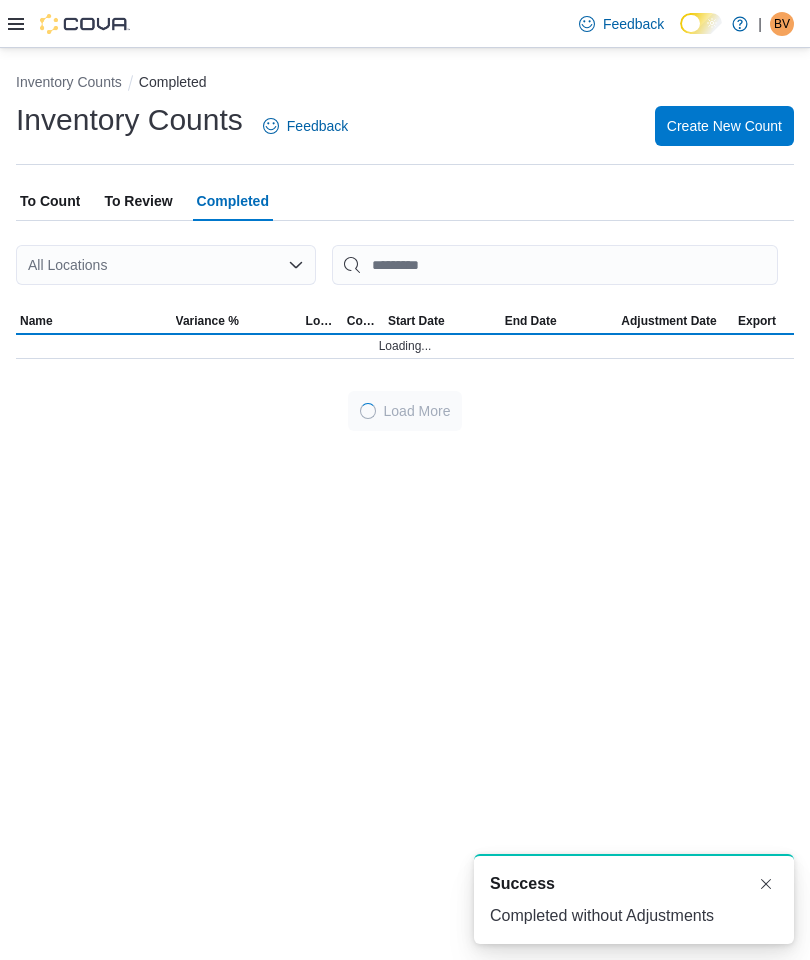 scroll, scrollTop: 80, scrollLeft: 0, axis: vertical 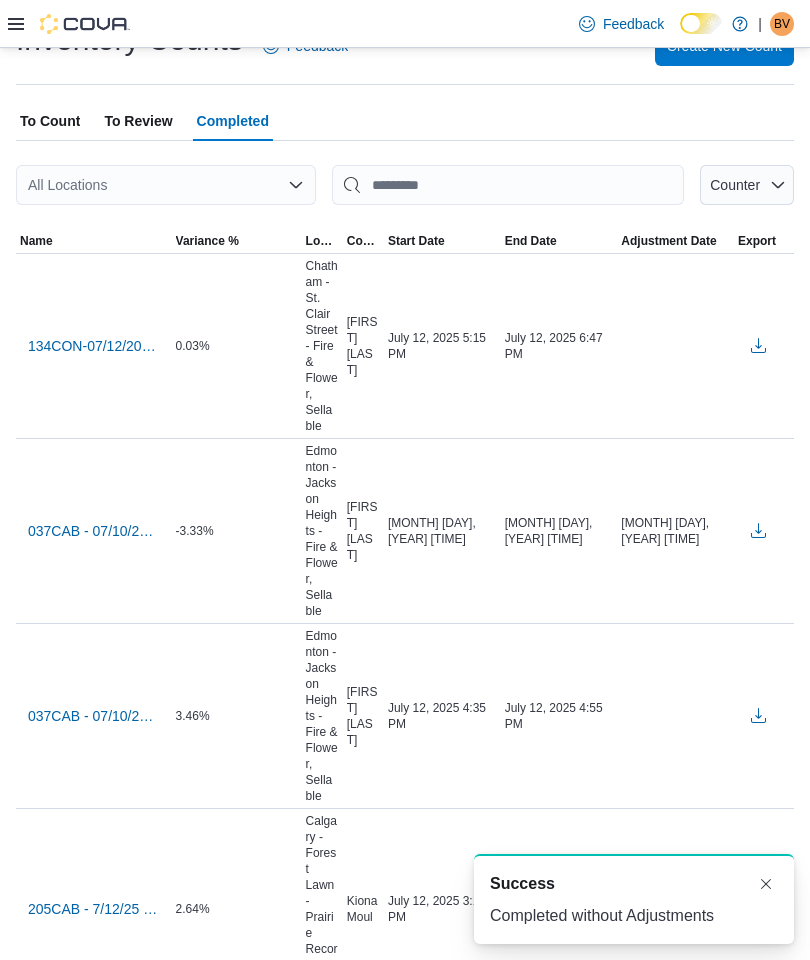 click on "To Count" at bounding box center (50, 121) 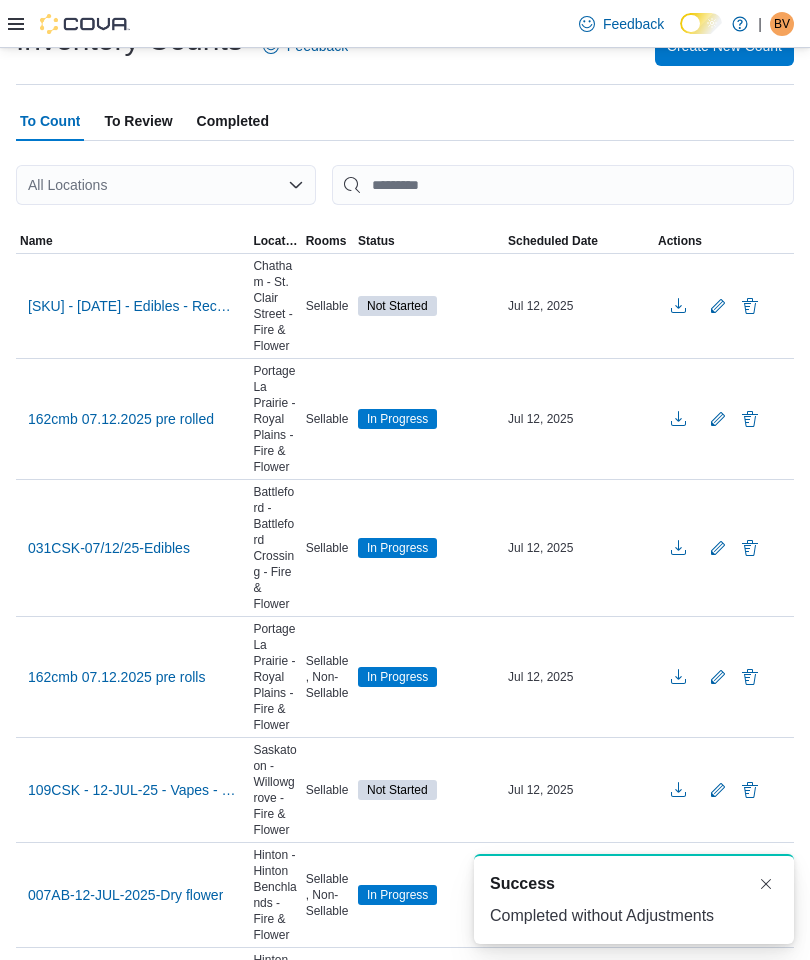 click on "[SKU] - [DATE] - Edibles - Recount" at bounding box center (132, 306) 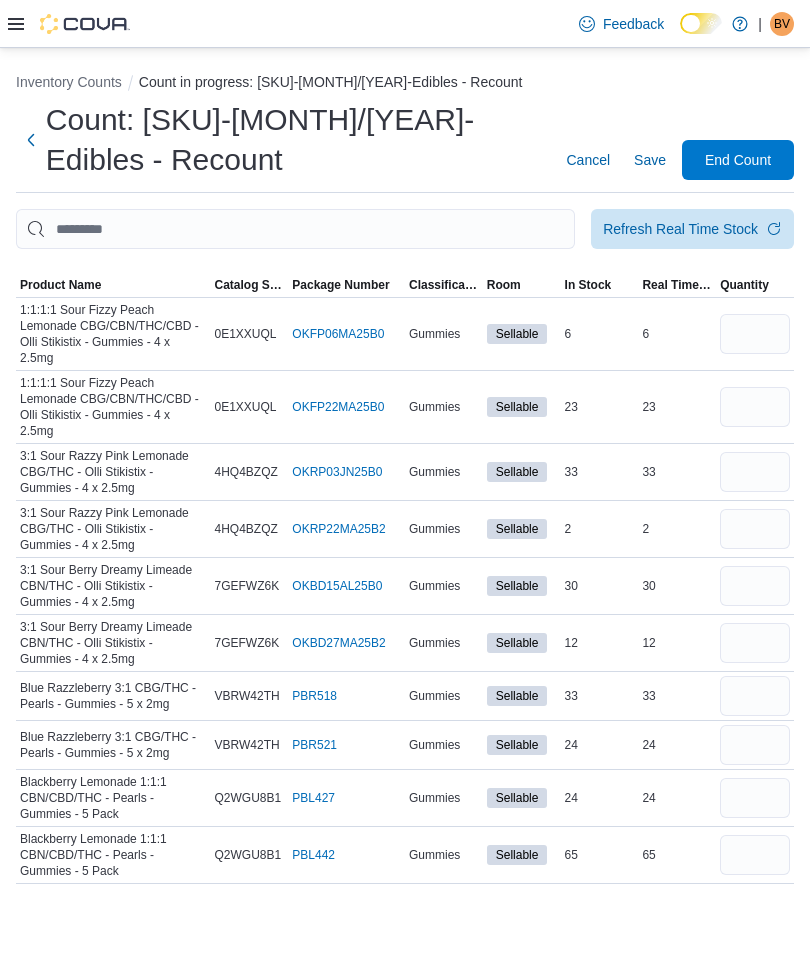 click on "Product Name" at bounding box center (60, 285) 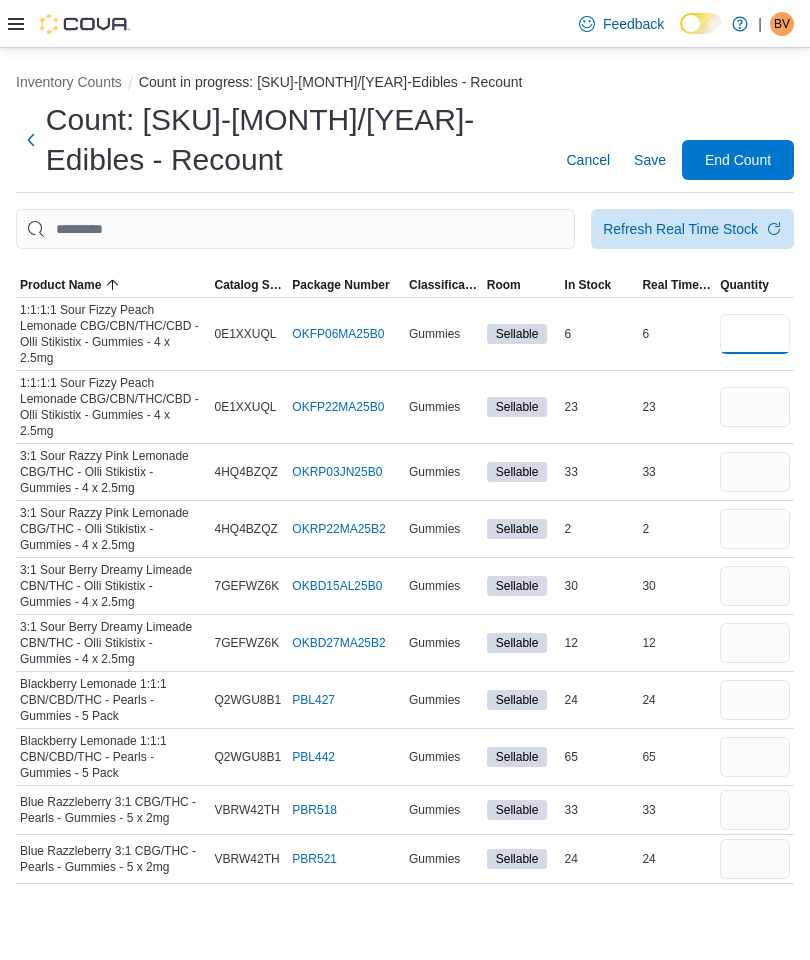 click at bounding box center (755, 334) 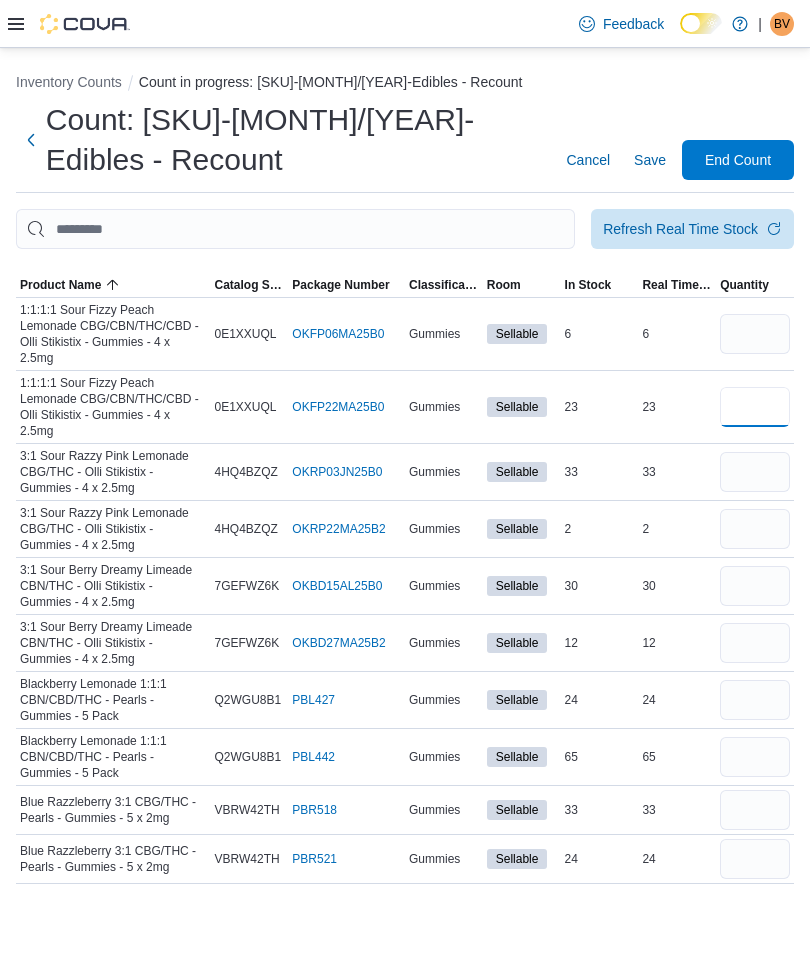 click at bounding box center [755, 407] 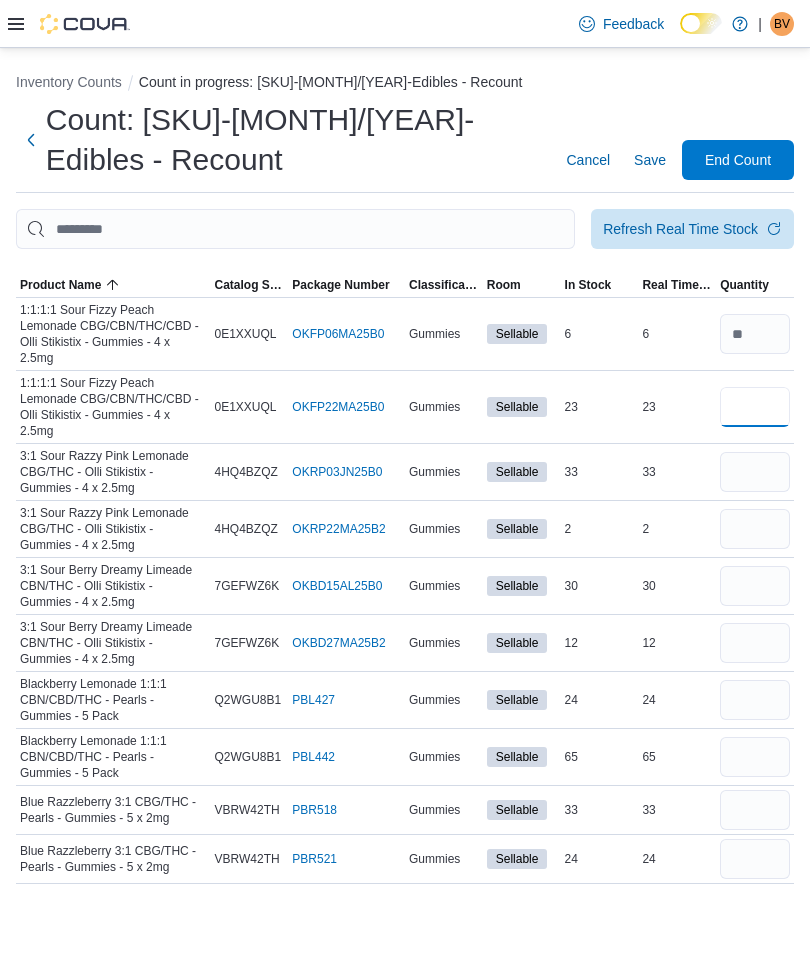 type on "**" 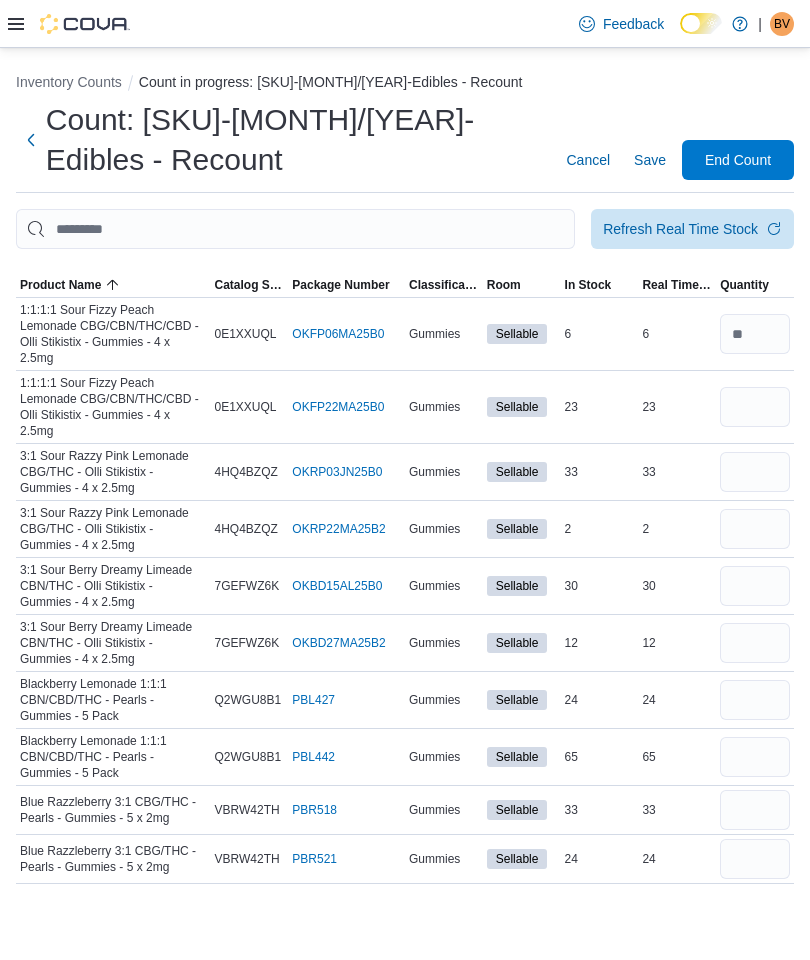 click at bounding box center (755, 472) 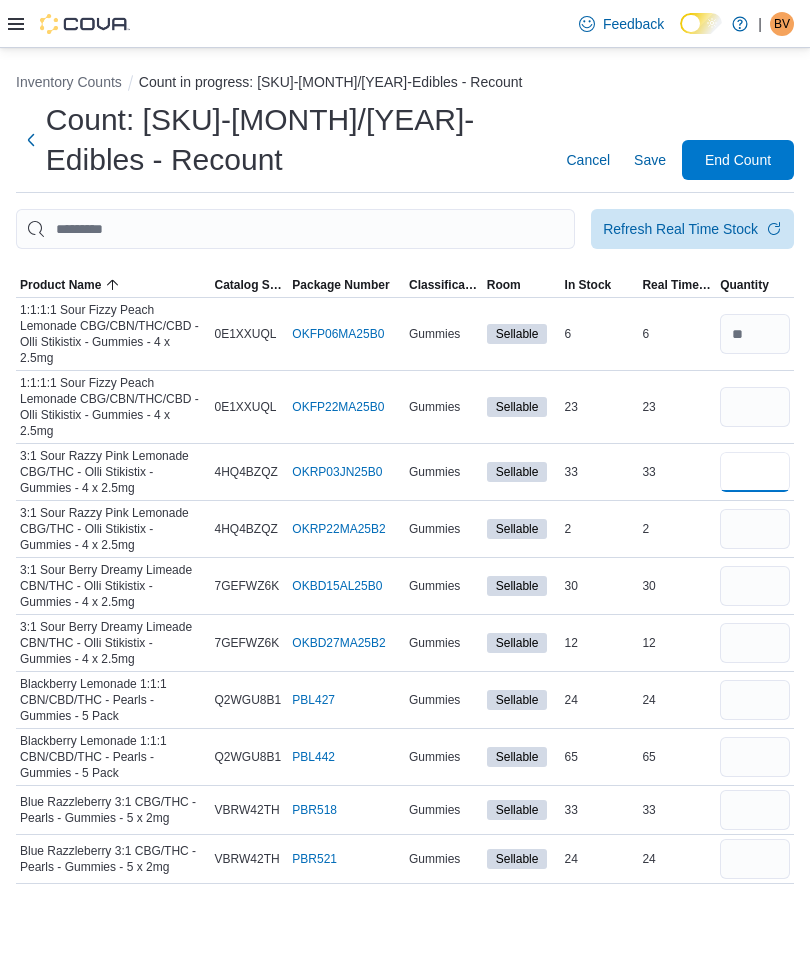type 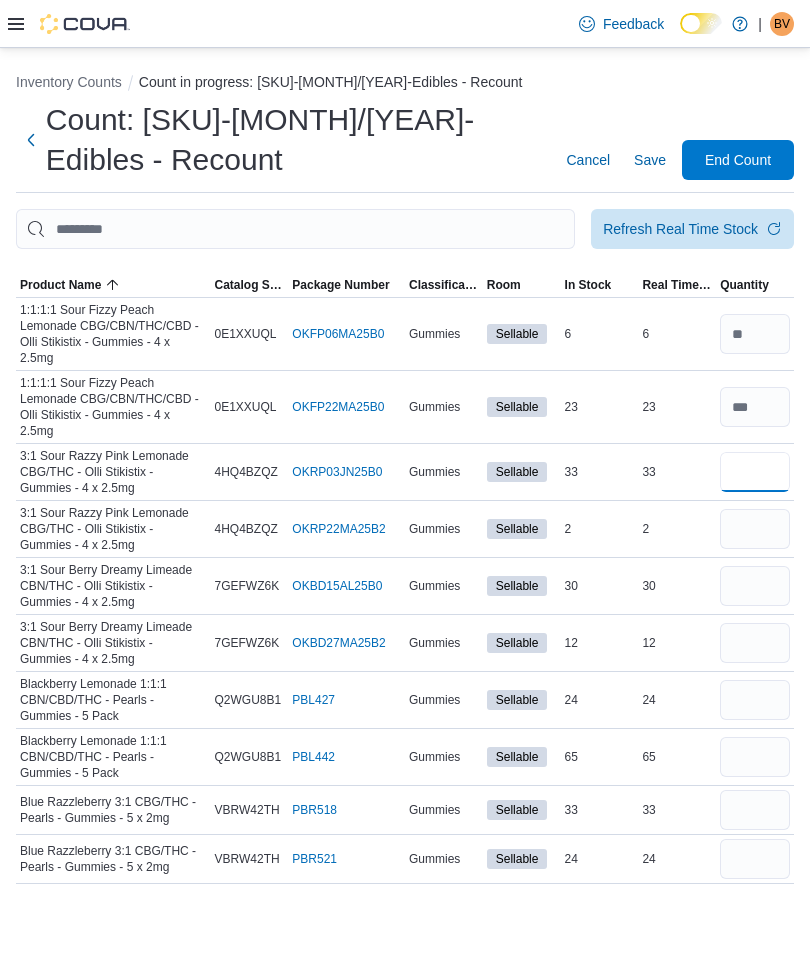 type on "**" 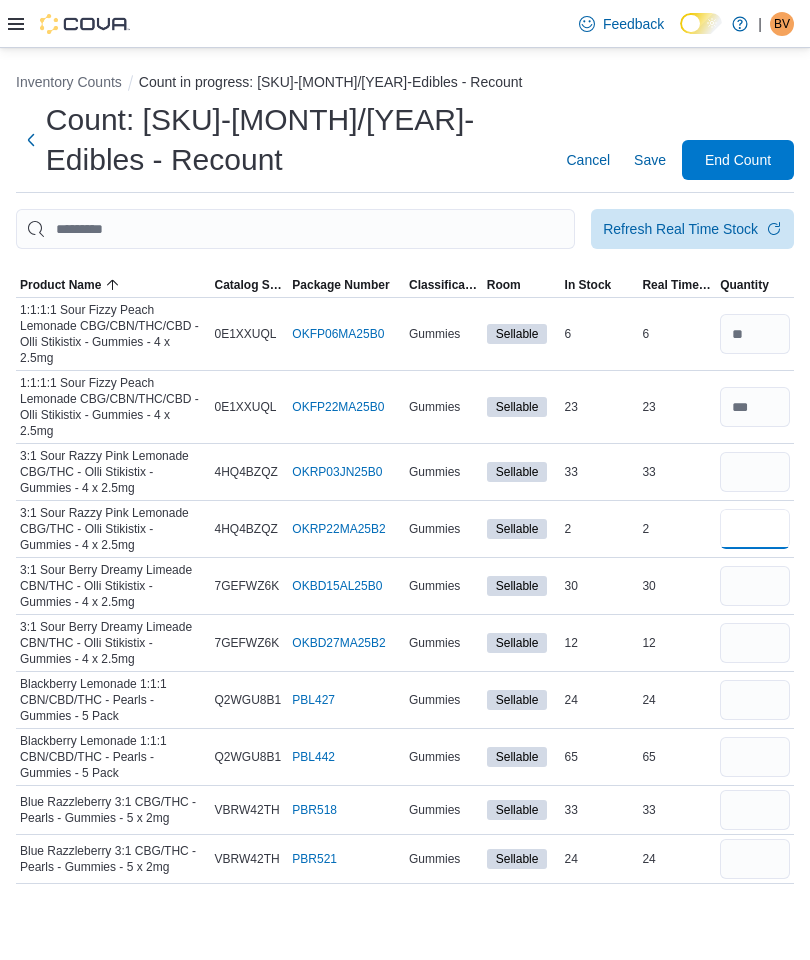 click at bounding box center (755, 529) 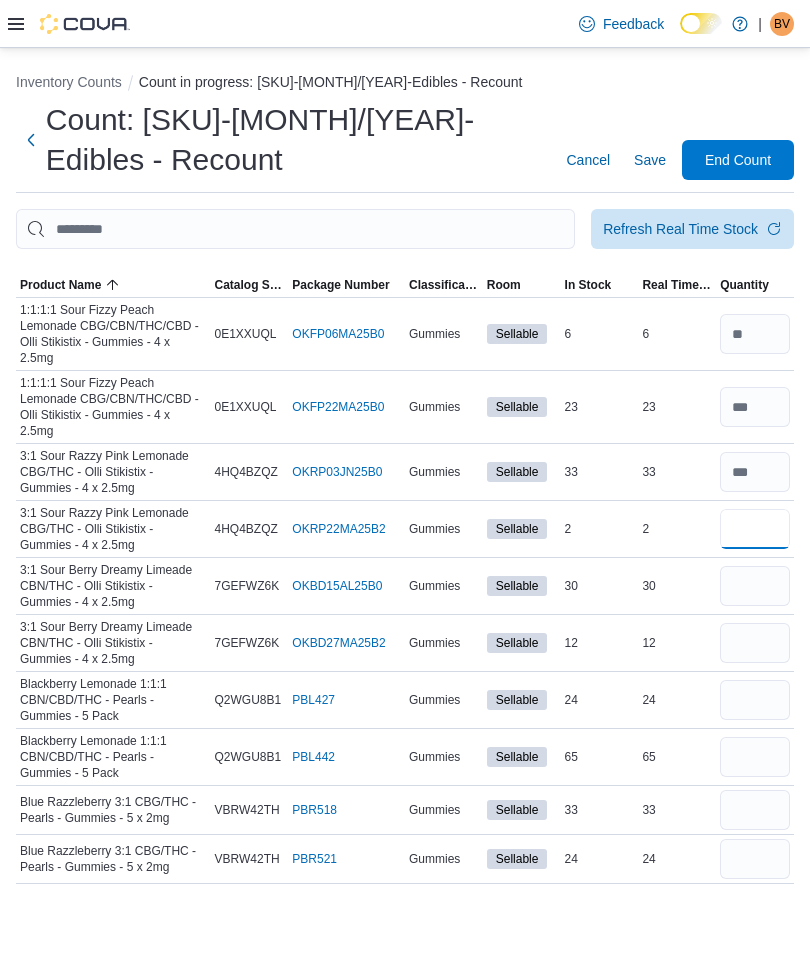type on "*" 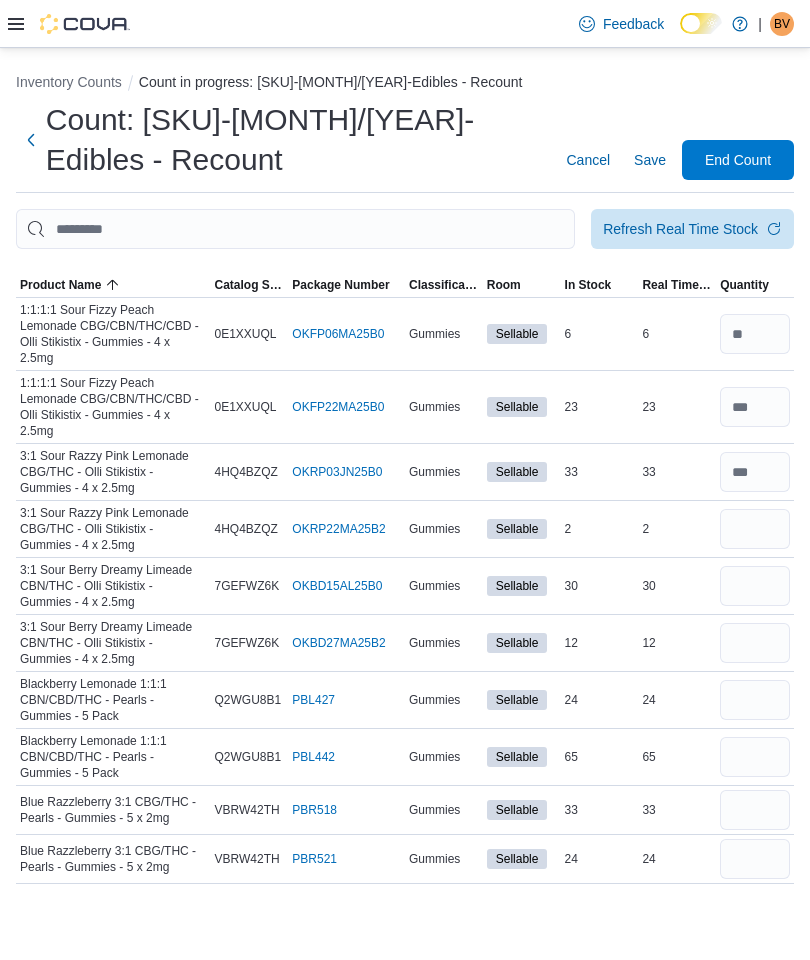 click at bounding box center [755, 586] 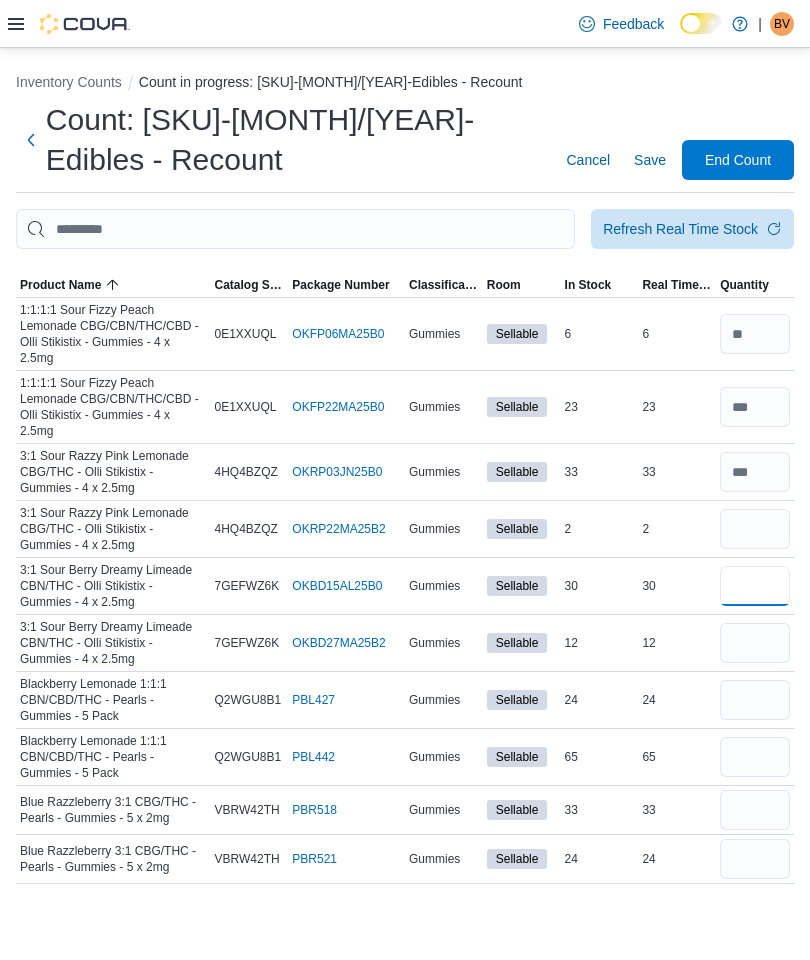 type 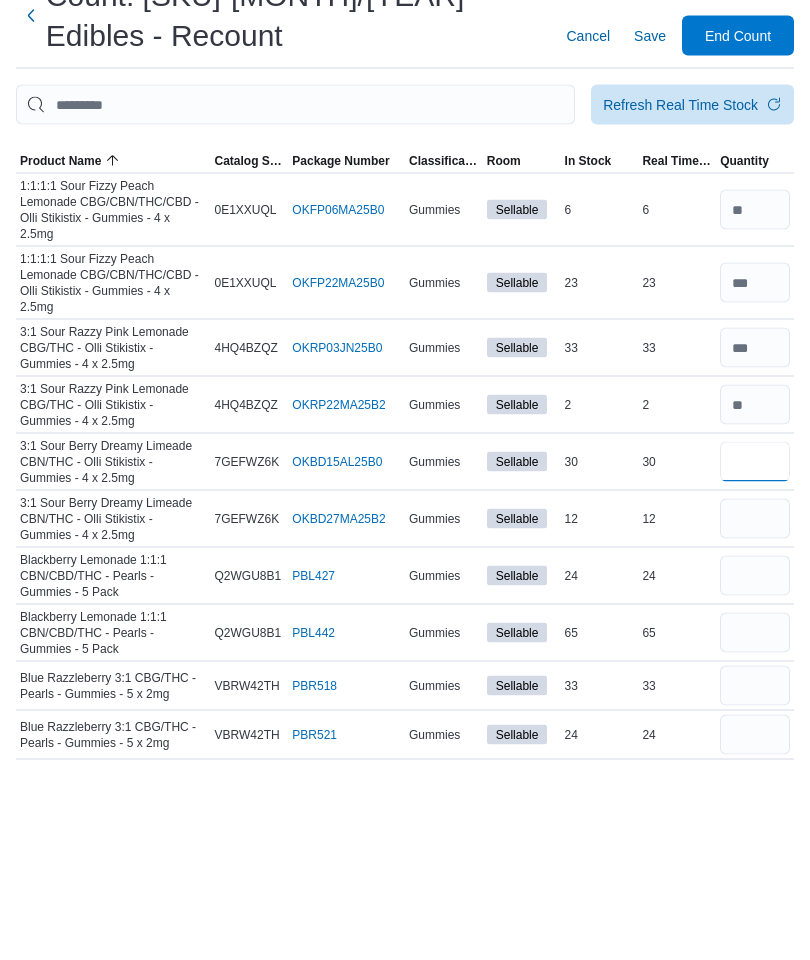 type on "**" 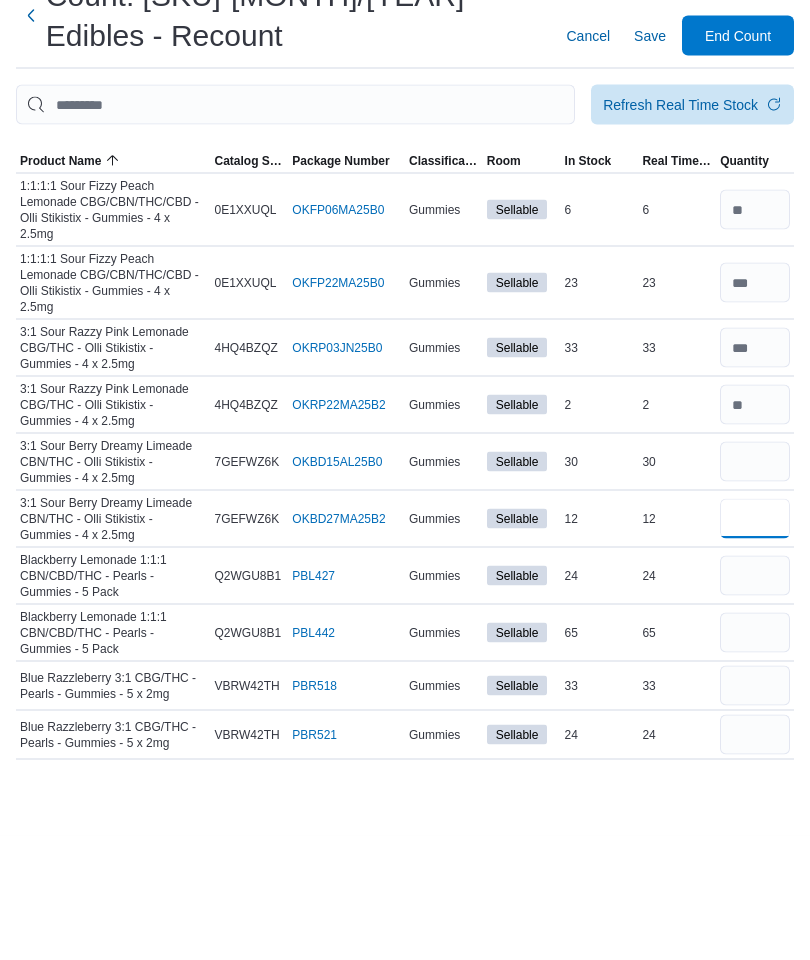 click at bounding box center (755, 643) 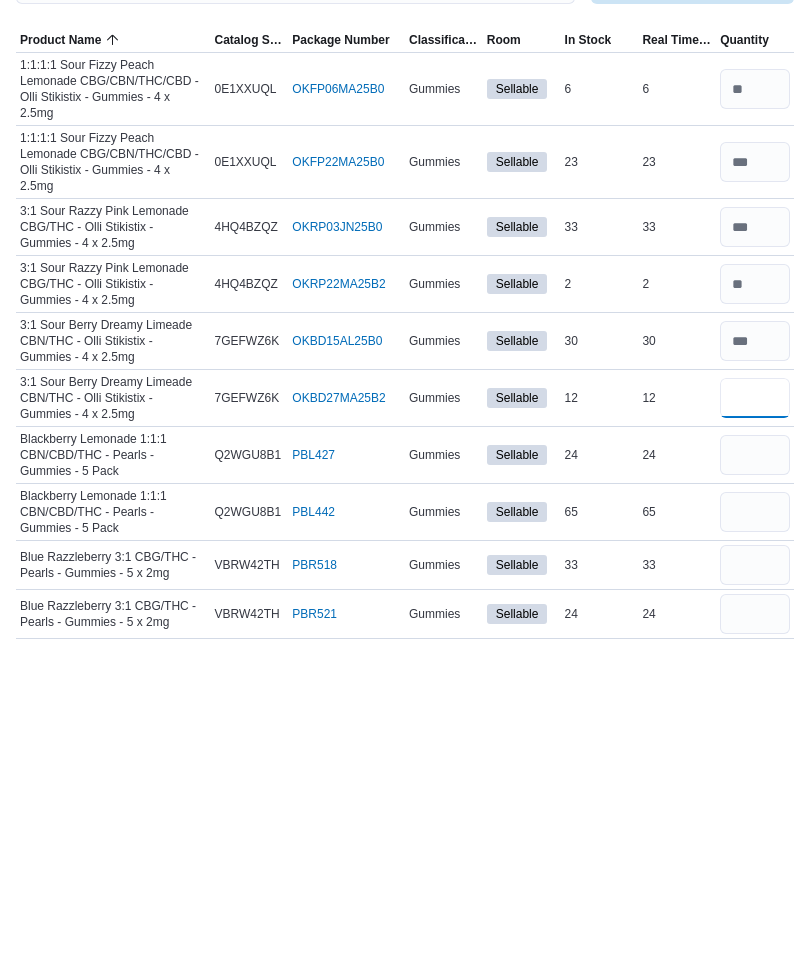type on "**" 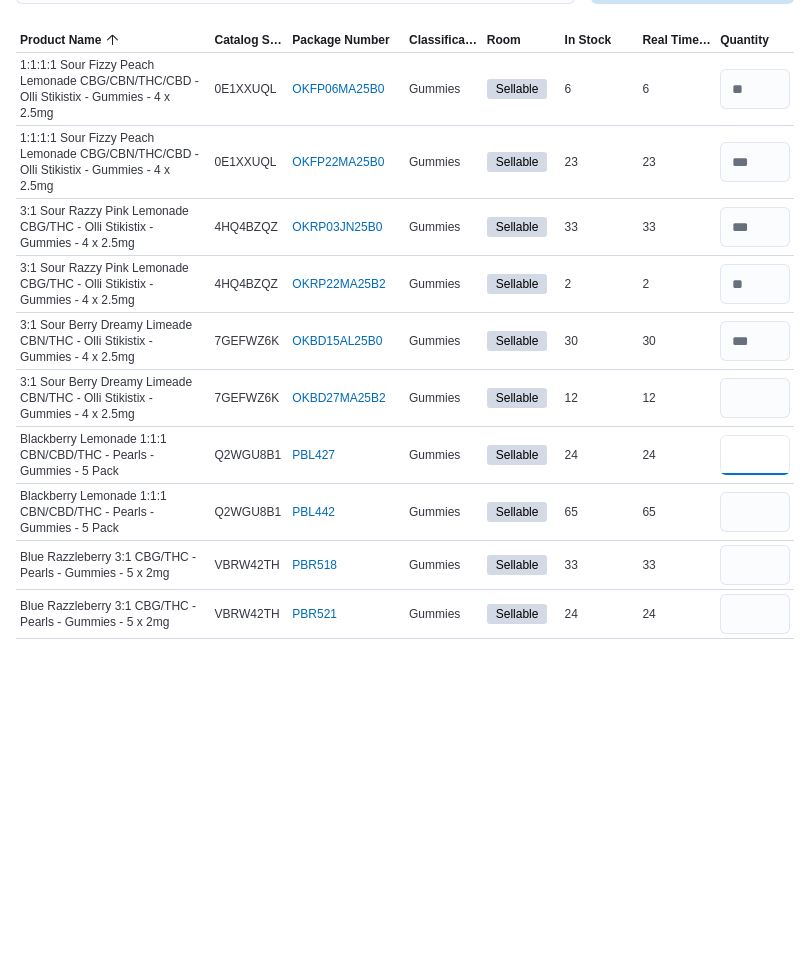 click at bounding box center [755, 700] 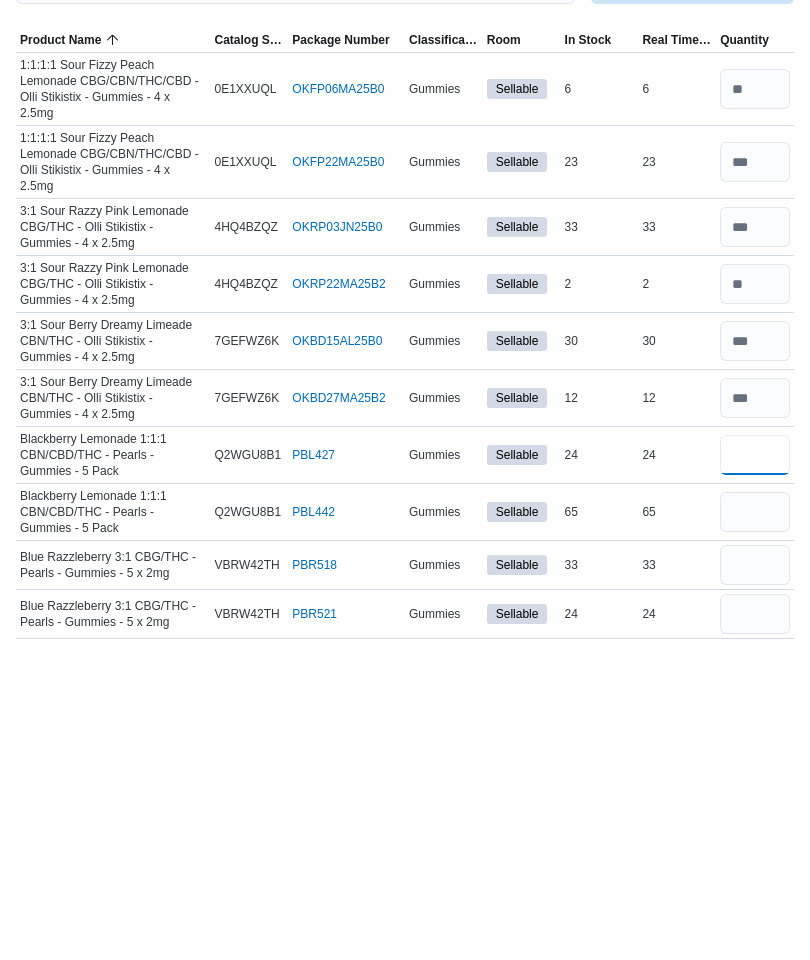type on "**" 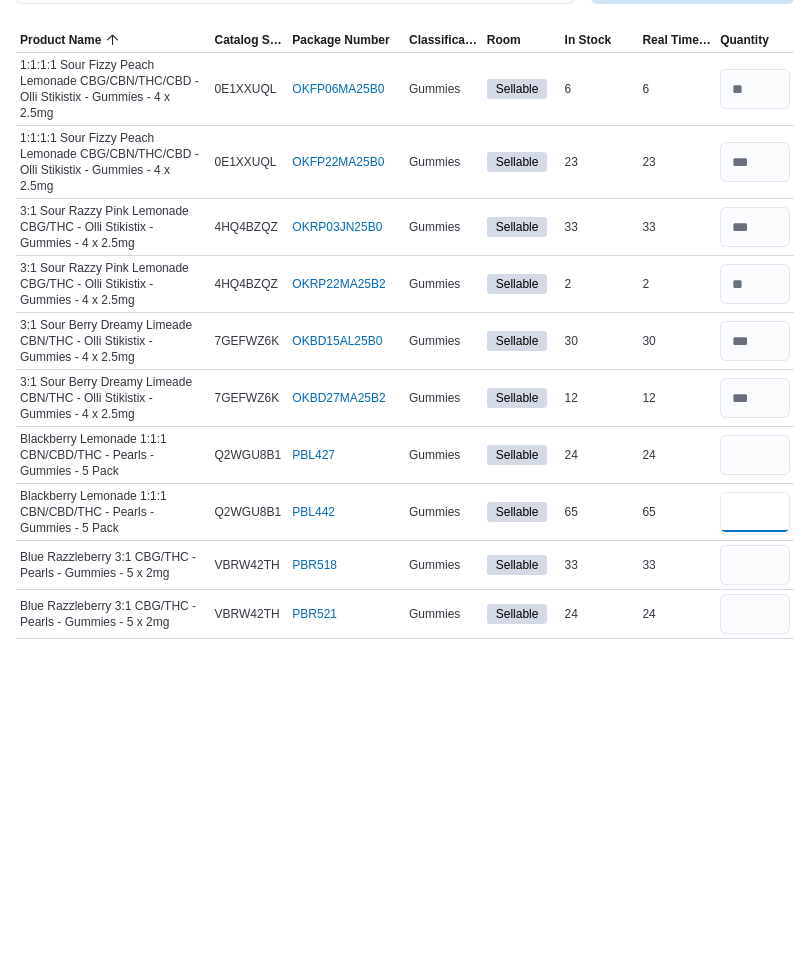 click at bounding box center (755, 757) 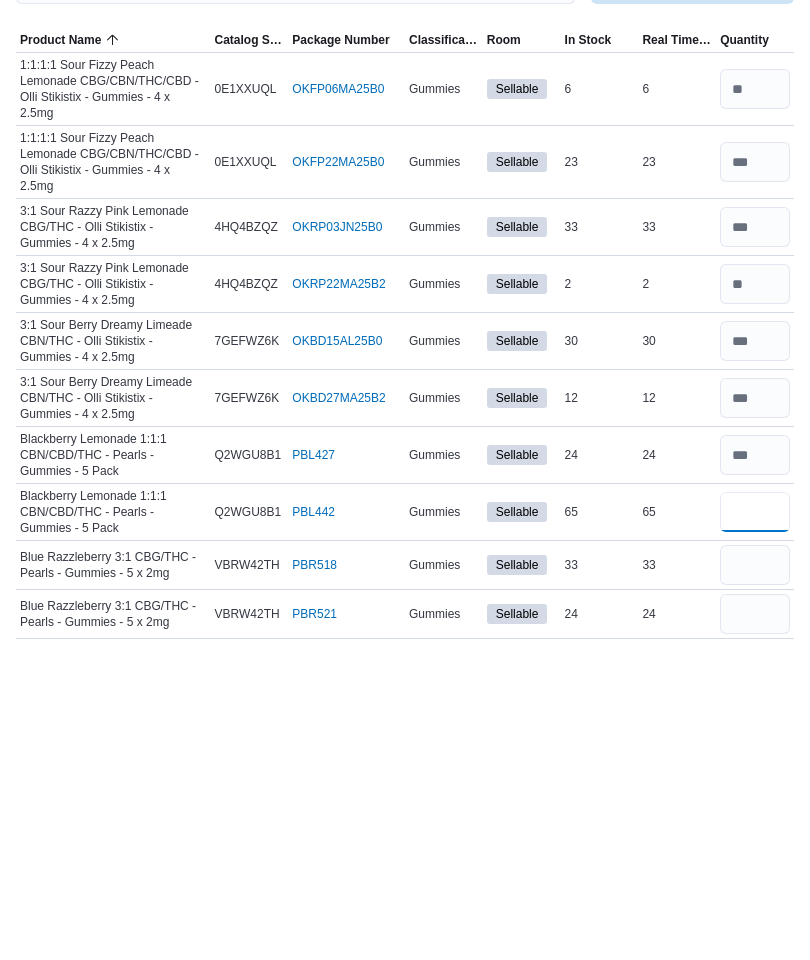 type on "**" 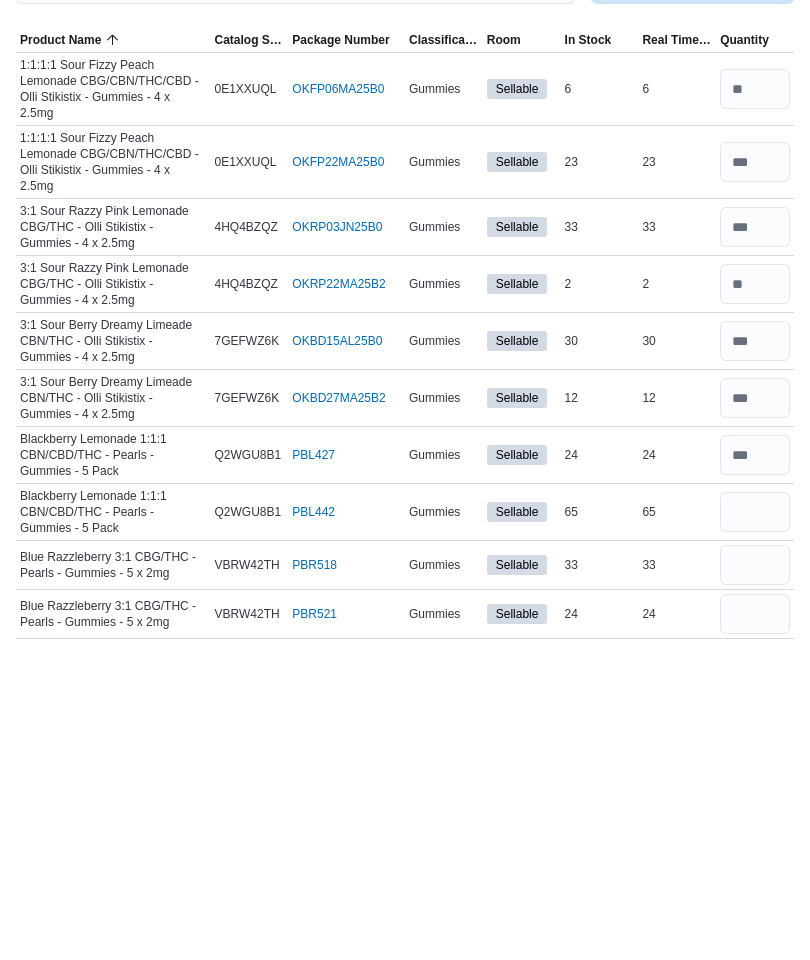 click at bounding box center [755, 810] 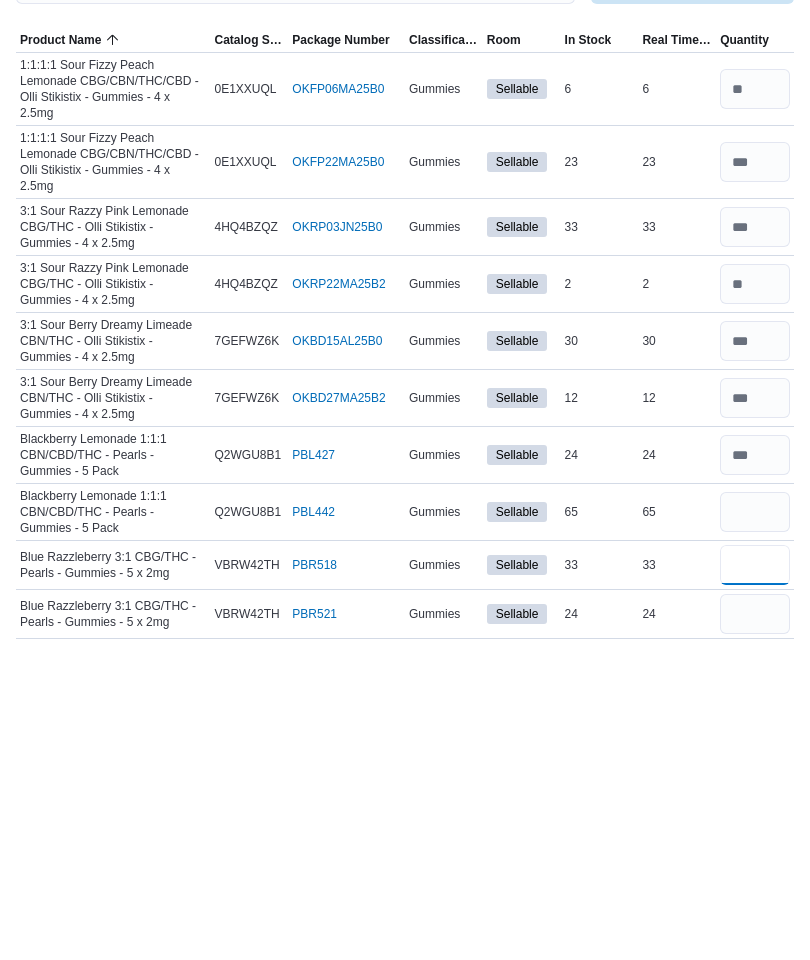 type 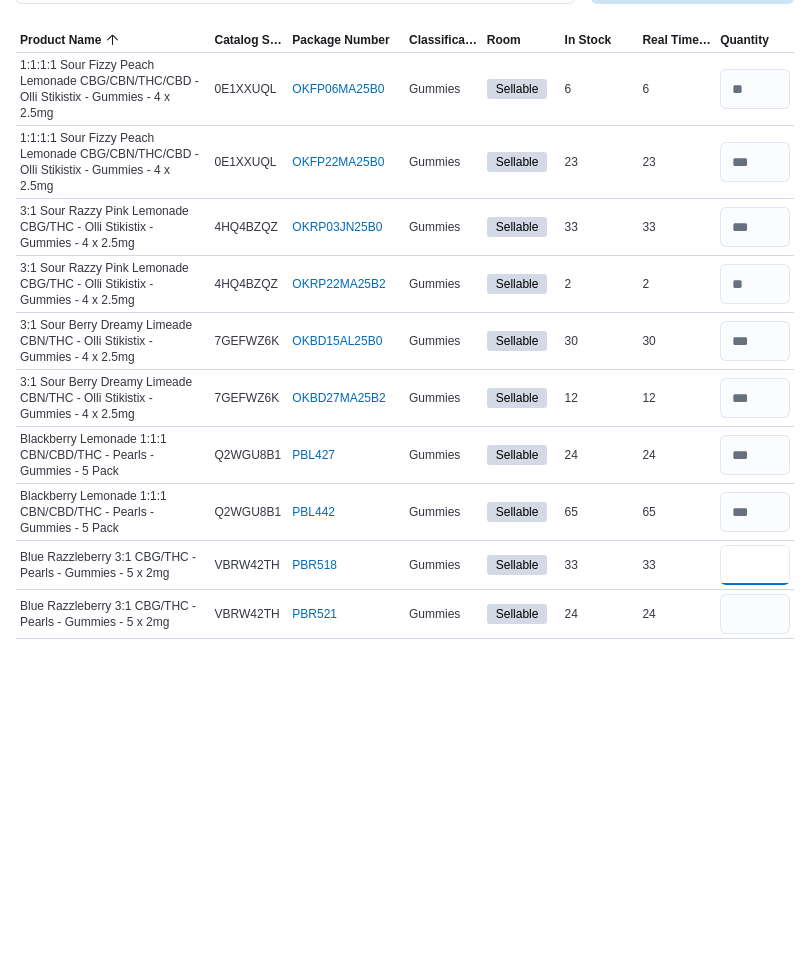 type on "**" 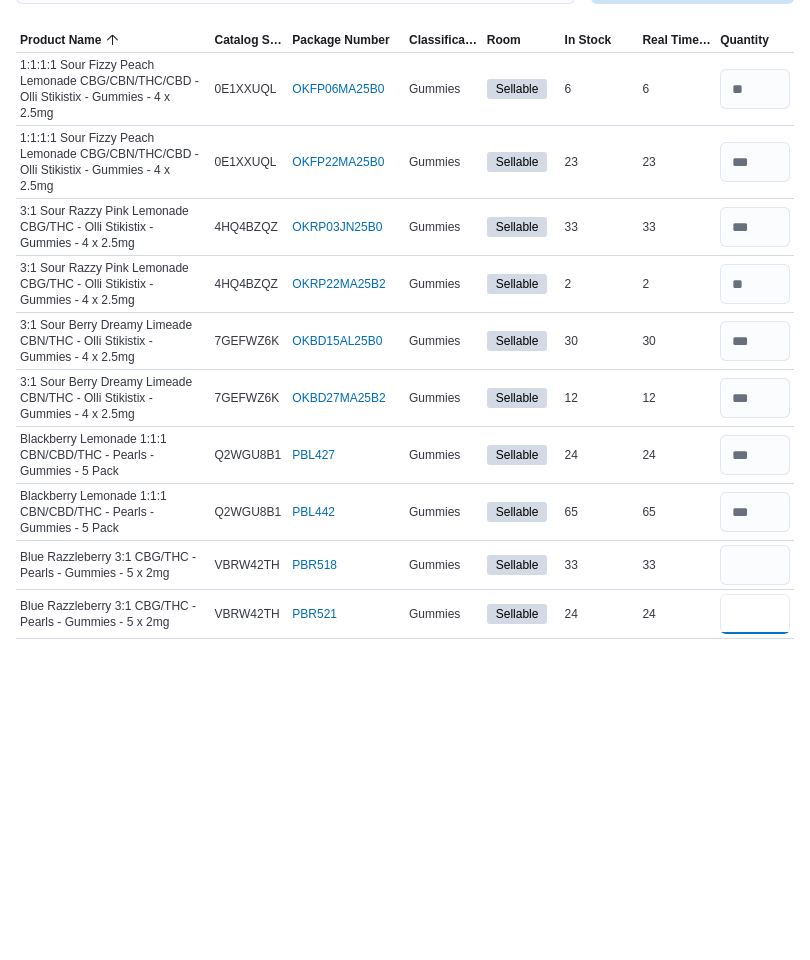 click at bounding box center (755, 859) 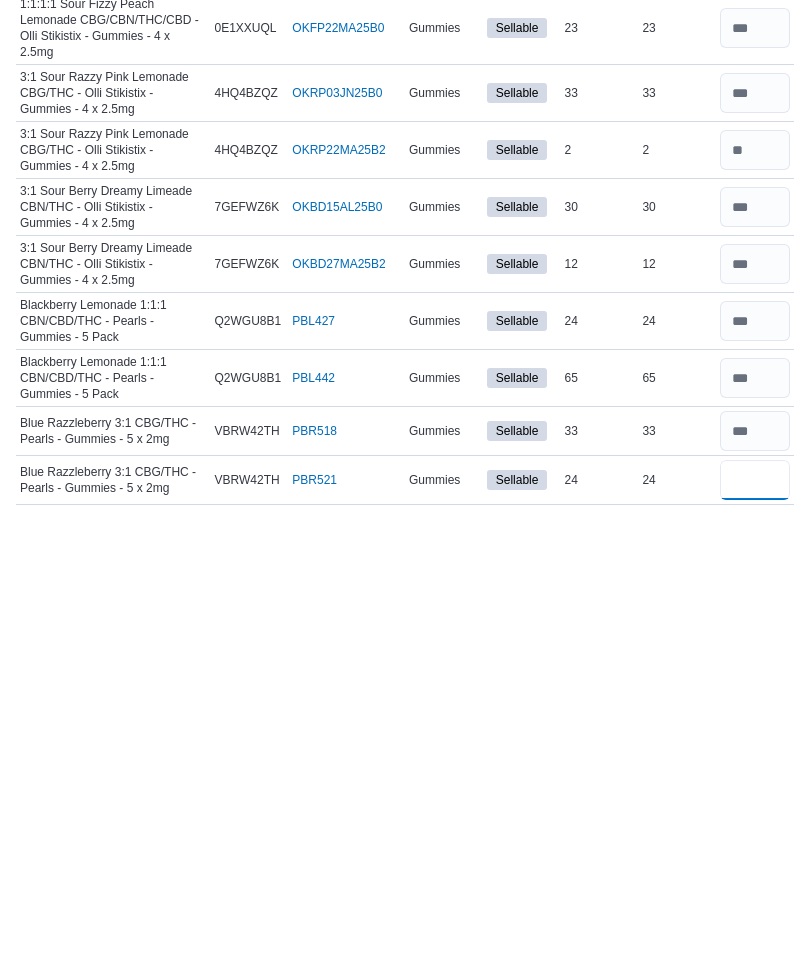 type on "**" 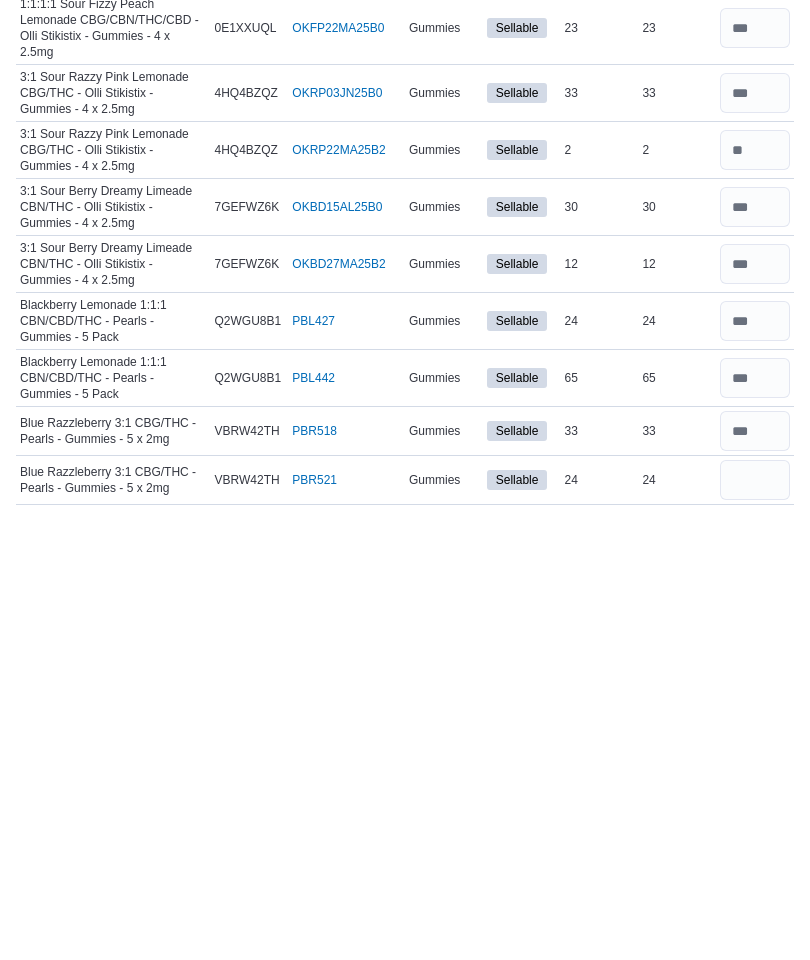 click on "Inventory Counts Count in progress: [SKU]-[MONTH]/[YEAR]-Edibles - Recount Count: [SKU]-[MONTH]/[YEAR]-Edibles - Recount  Cancel Save End Count Refresh Real Time Stock Sorting This table contains 10 rows. Product Name Catalog SKU Package Number Classification Room In Stock Real Time Stock Quantity 1:1:1:1 Sour Fizzy Peach Lemonade CBG/CBN/THC/CBD - Olli Stikistix - Gummies - 4 x 2.5mg Catalog SKU 0E1XXUQL Package Number OKFP06MA25B0 (opens in a new tab or window) Gummies Sellable In Stock 6  Real Time Stock 6  1:1:1:1 Sour Fizzy Peach Lemonade CBG/CBN/THC/CBD - Olli Stikistix - Gummies - 4 x 2.5mg Catalog SKU 0E1XXUQL Package Number OKFP22MA25B0 (opens in a new tab or window) Gummies Sellable In Stock 23  Real Time Stock 23  3:1 Sour Razzy Pink Lemonade CBG/THC - Olli Stikistix - Gummies - 4 x 2.5mg Catalog SKU 4HQ4BZQZ Package Number OKRP03JN25B0 (opens in a new tab or window) Gummies Sellable In Stock 33  Real Time Stock 33  3:1 Sour Razzy Pink Lemonade CBG/THC - Olli Stikistix - Gummies - 4 x 2.5mg Catalog SKU" at bounding box center [405, 504] 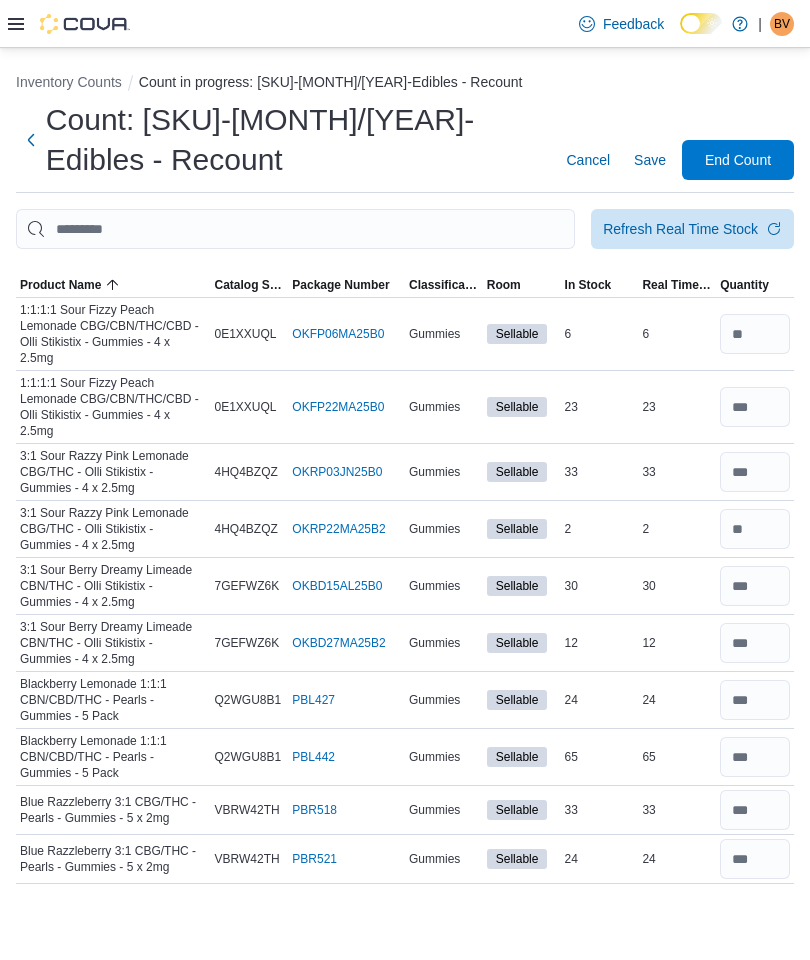 click on "End Count" at bounding box center [738, 160] 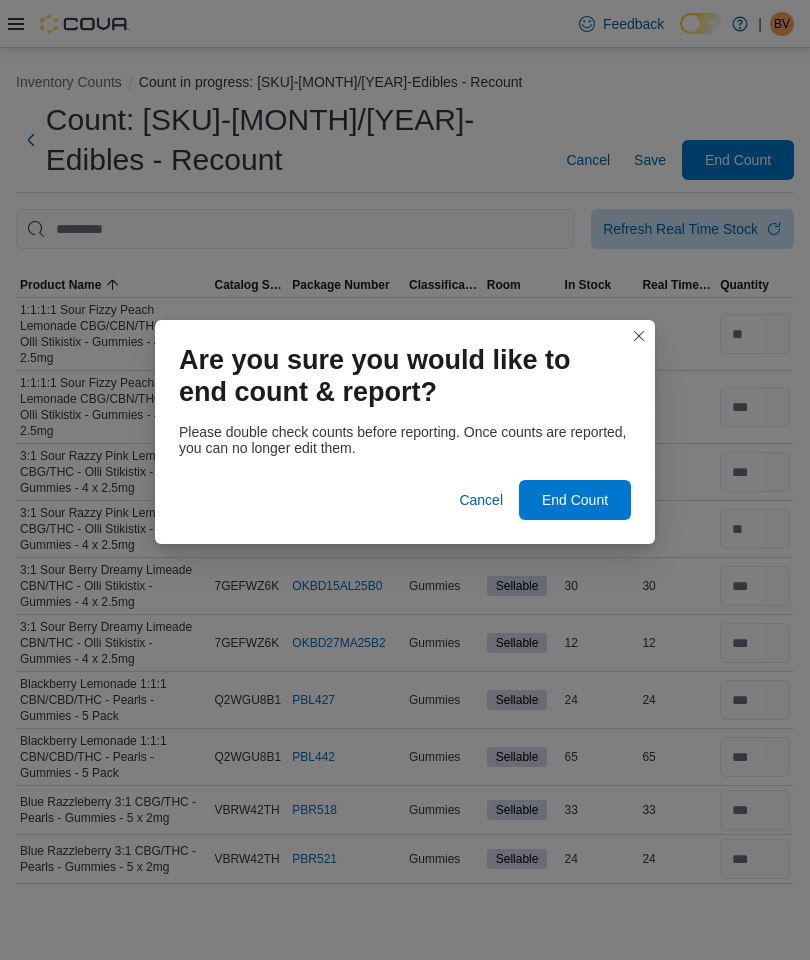 click on "End Count" at bounding box center [575, 500] 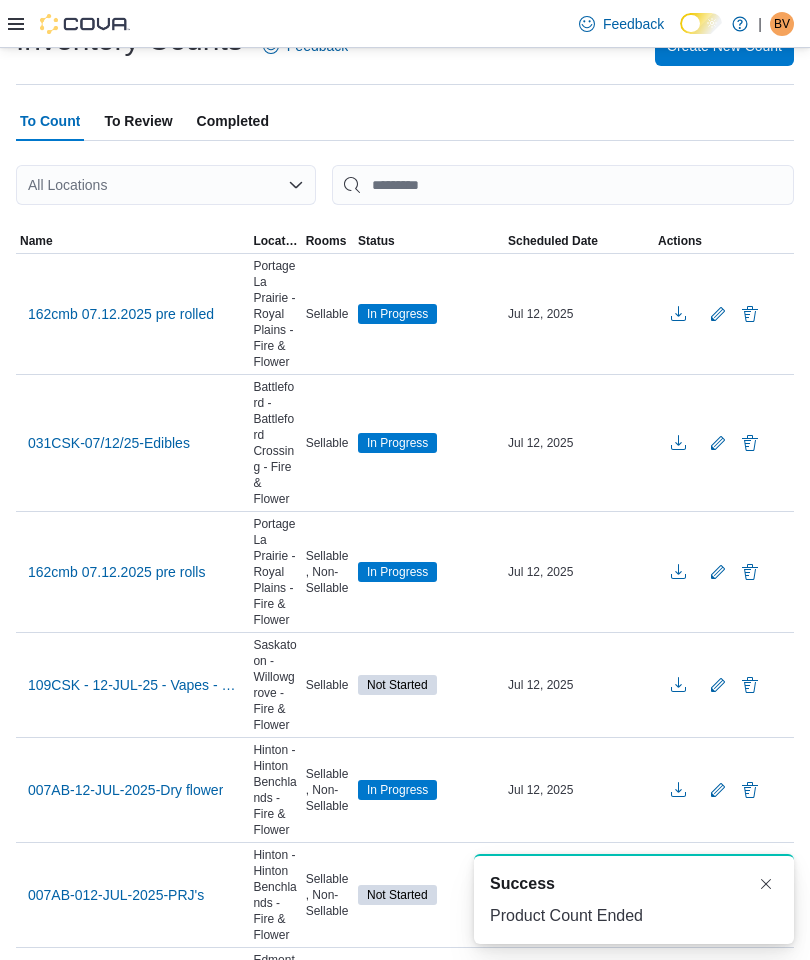 click on "To Review" at bounding box center [138, 121] 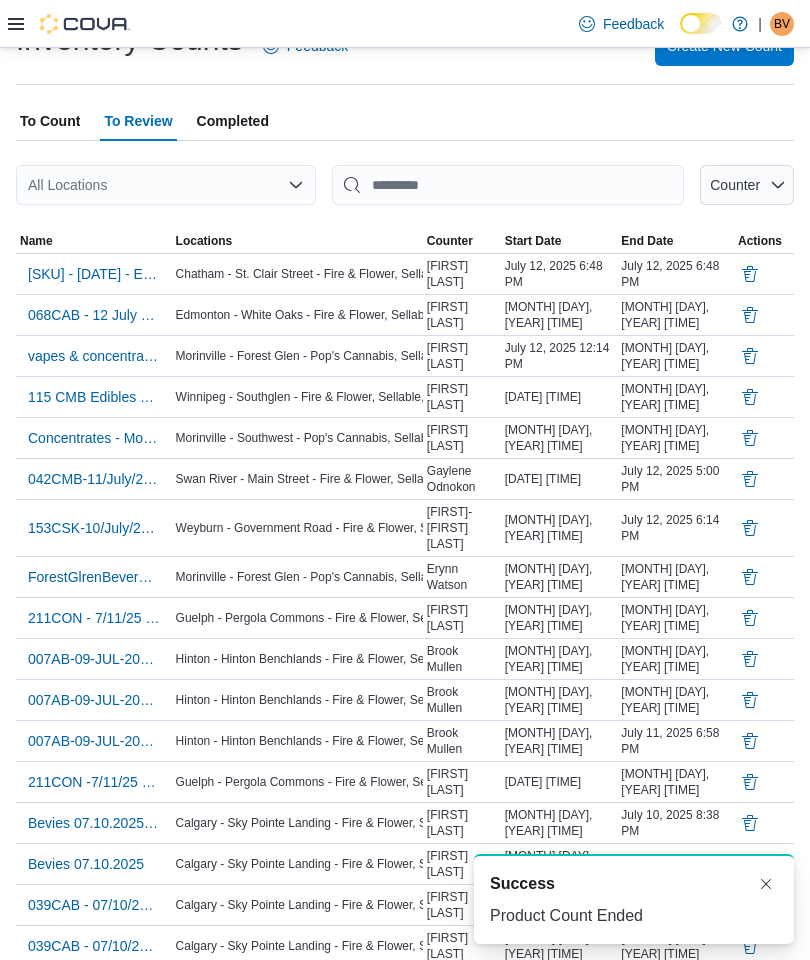 click on "[SKU] - [DATE] - Edibles - Recount" at bounding box center (94, 274) 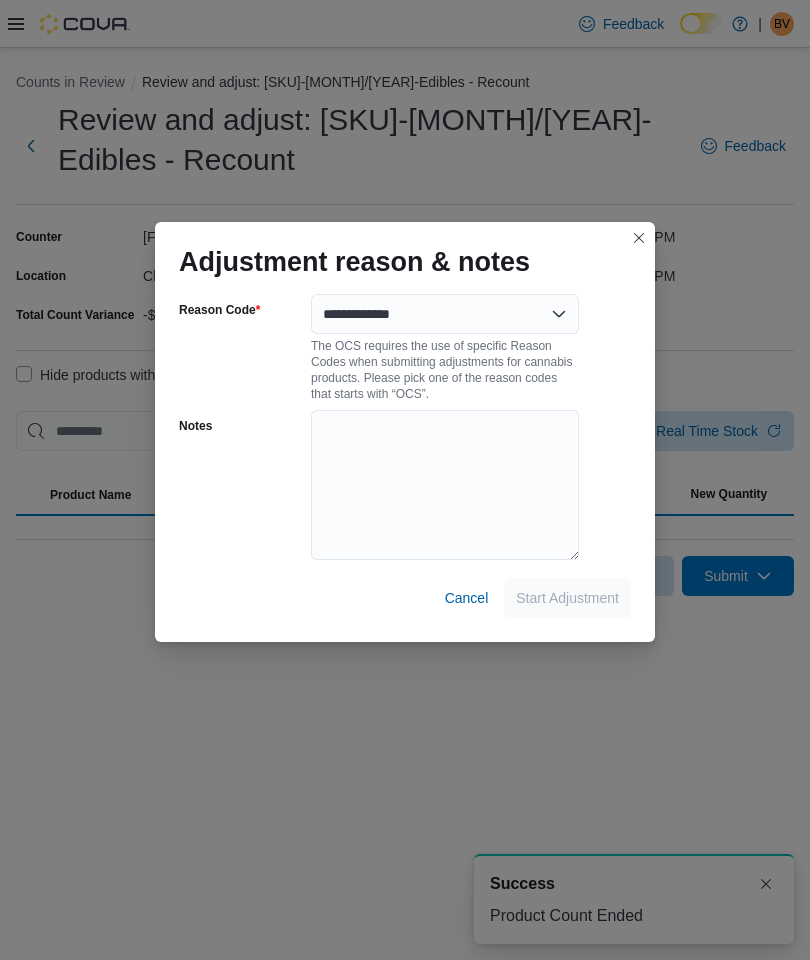 click on "Adjustment reason & notes" at bounding box center [354, 262] 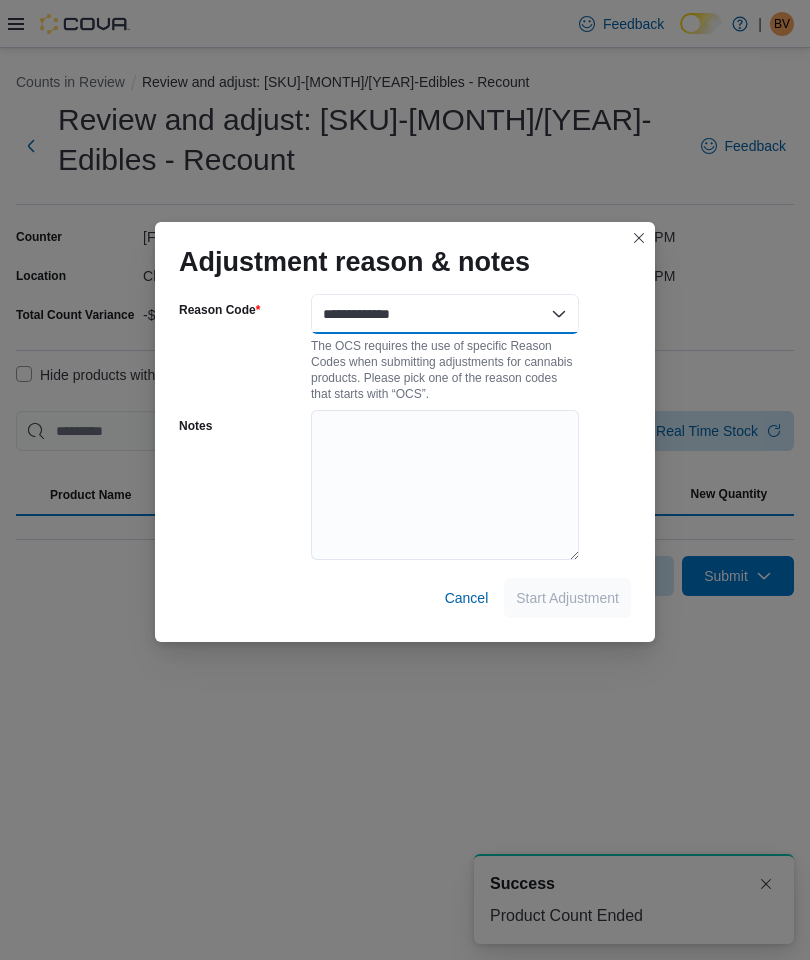 click on "**********" at bounding box center (445, 314) 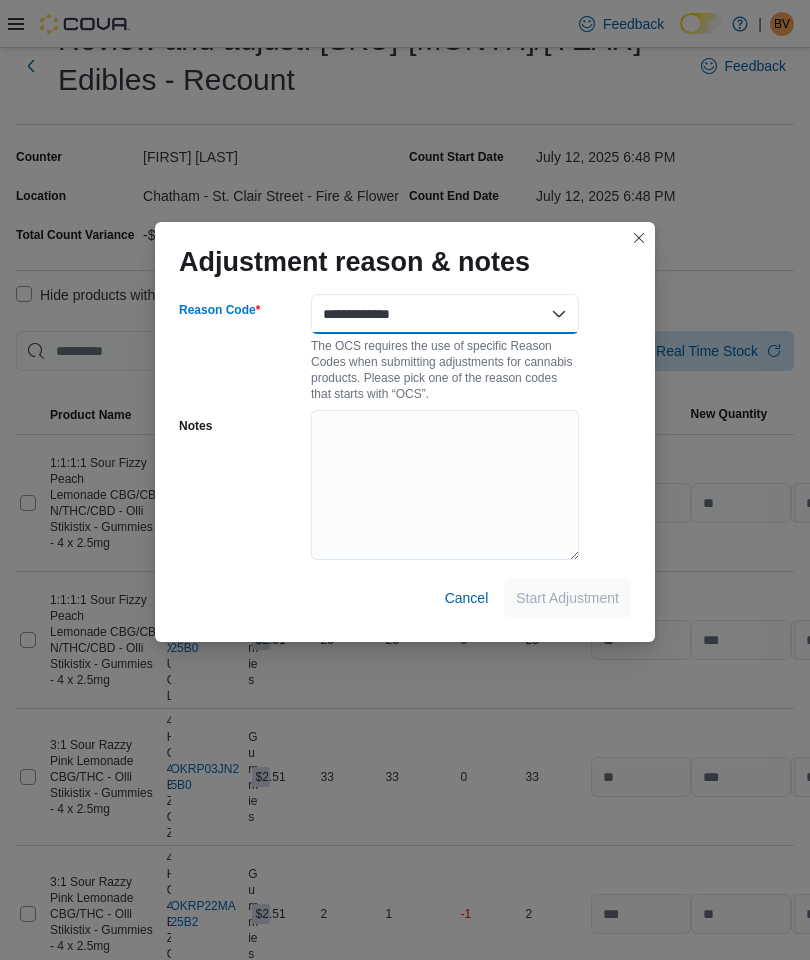 select on "**********" 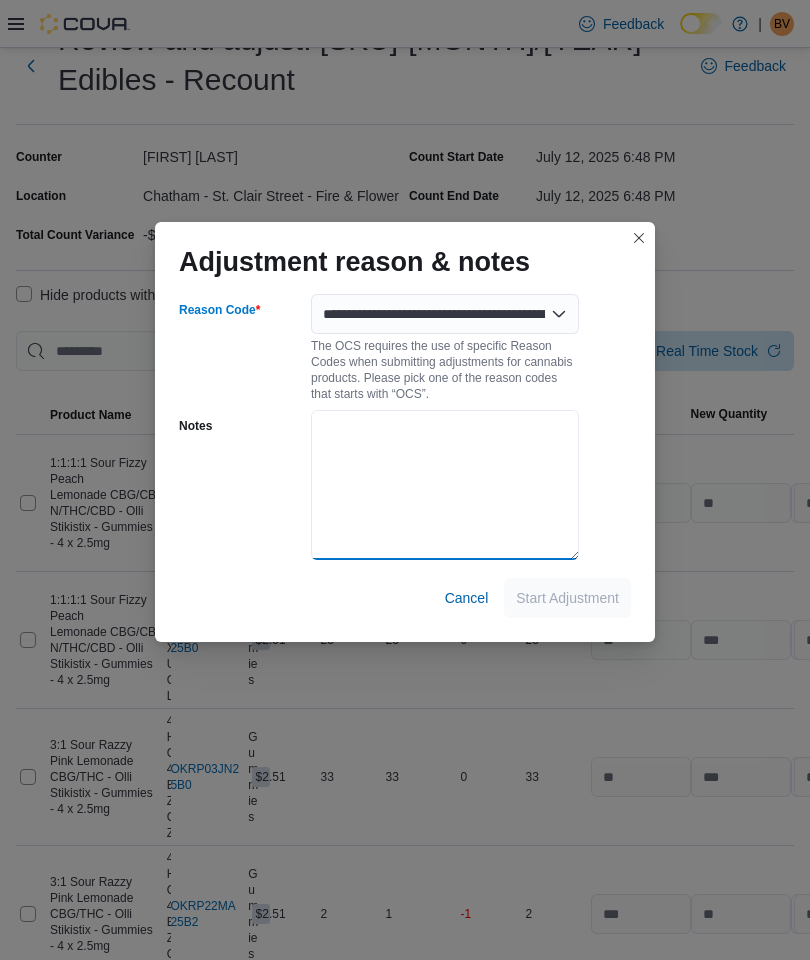 click on "Notes" at bounding box center [445, 485] 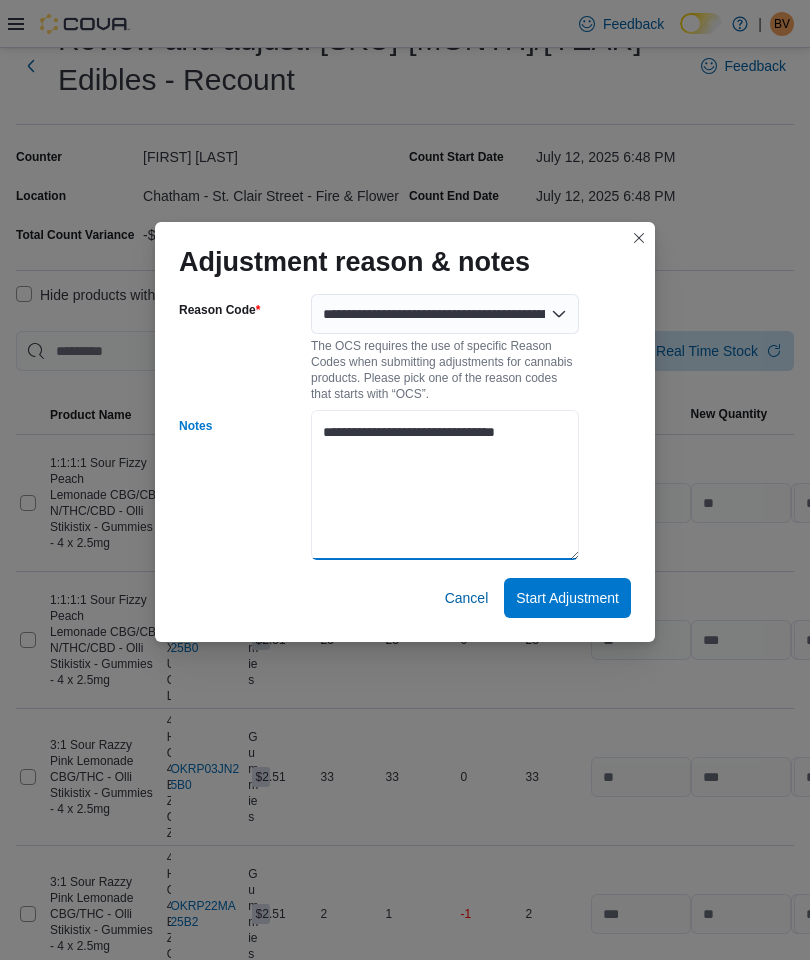 type on "**********" 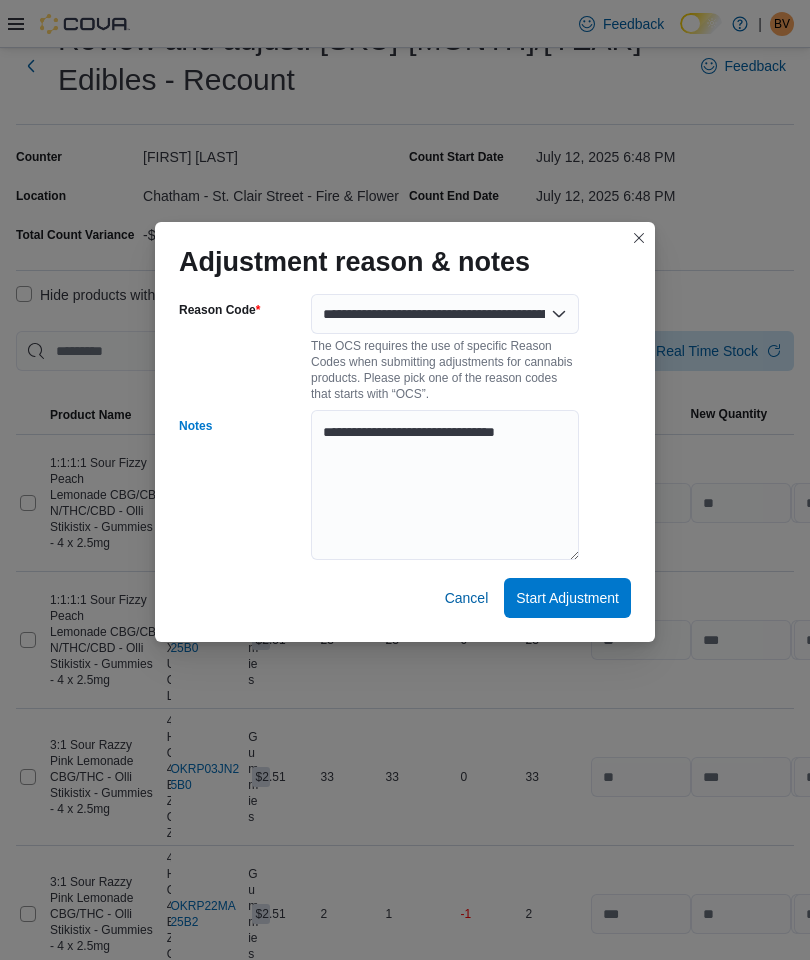 click on "**********" at bounding box center [405, 464] 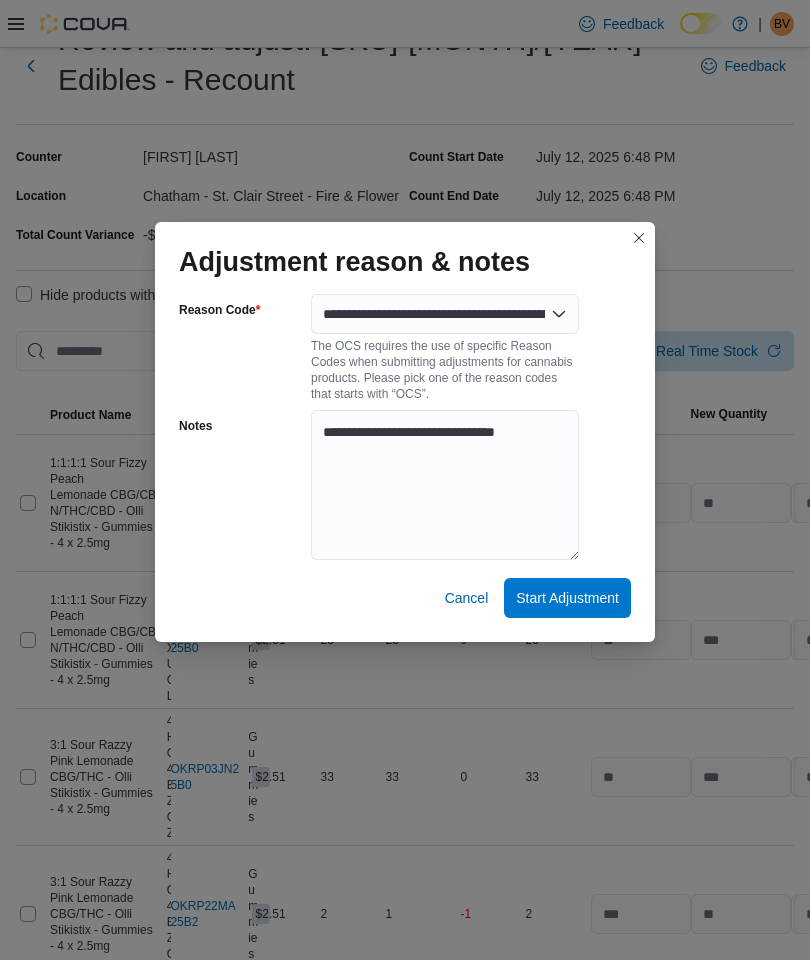 click on "Start Adjustment" at bounding box center (567, 598) 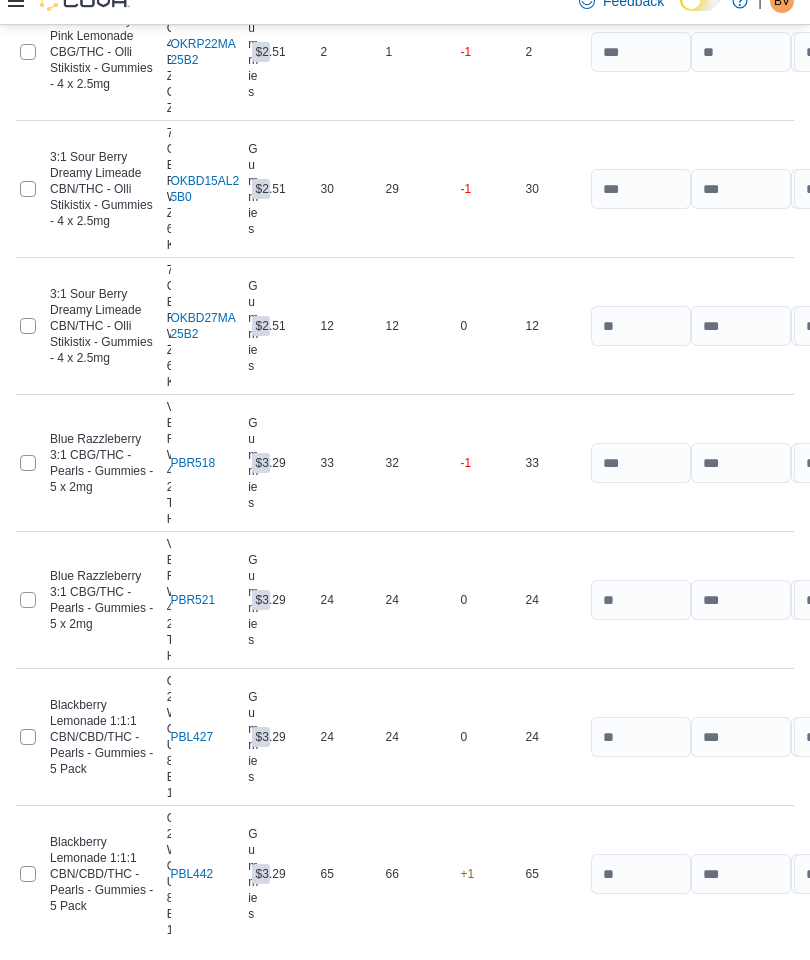 scroll, scrollTop: 999, scrollLeft: 0, axis: vertical 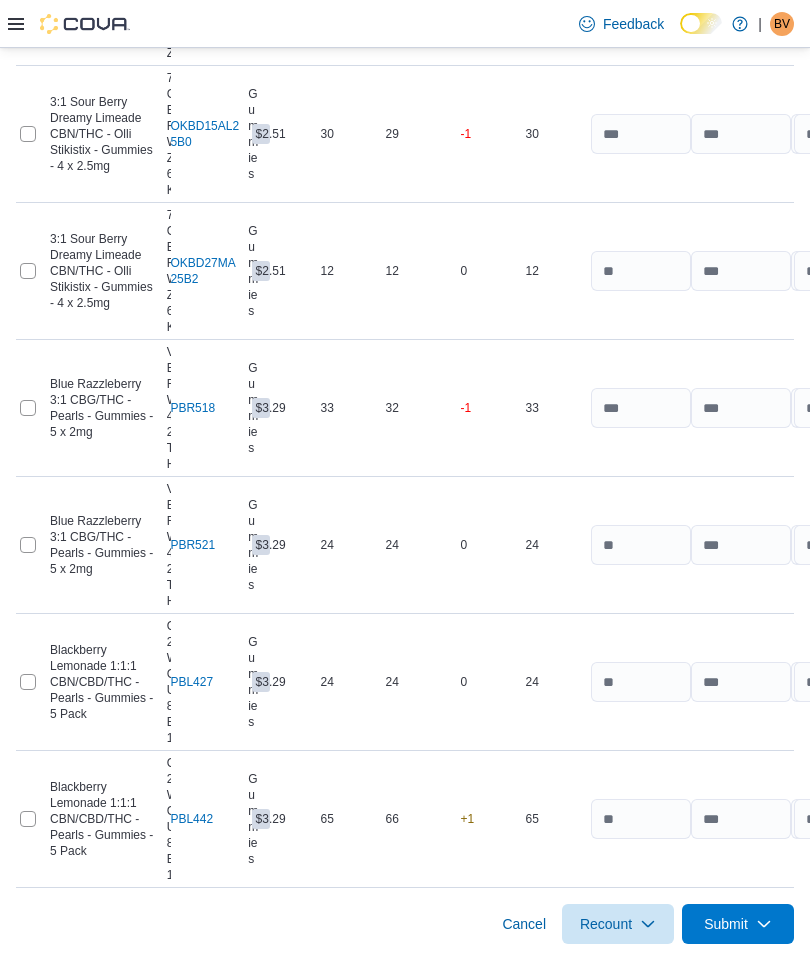 click on "Submit" at bounding box center [726, 924] 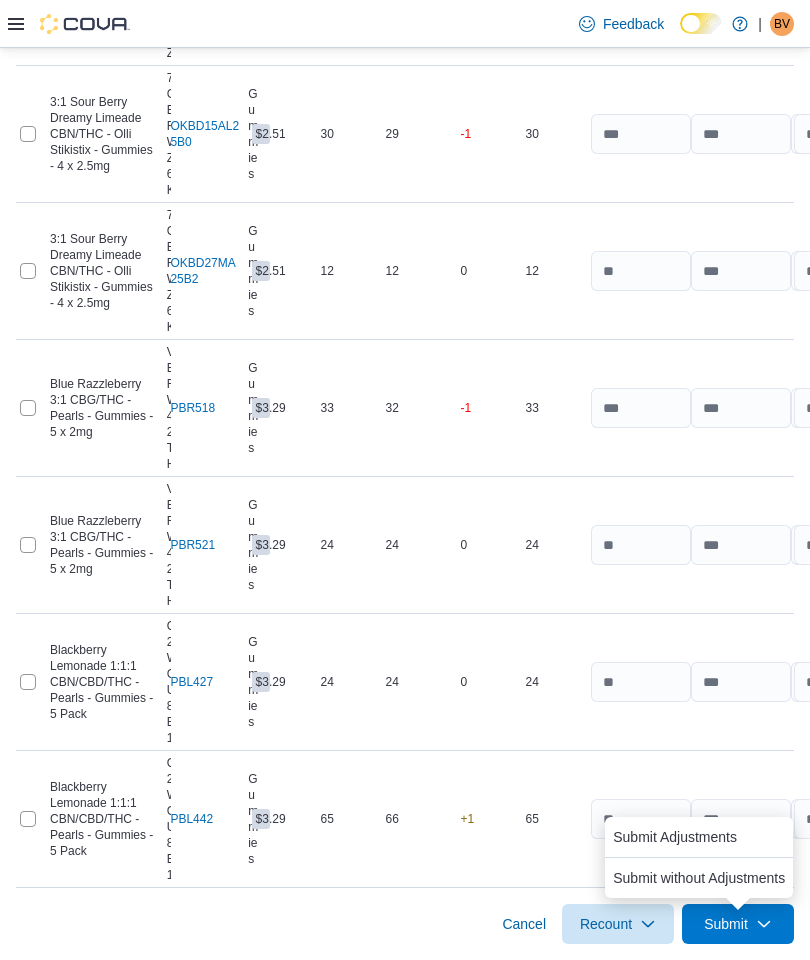 click on "Submit Adjustments" at bounding box center [675, 837] 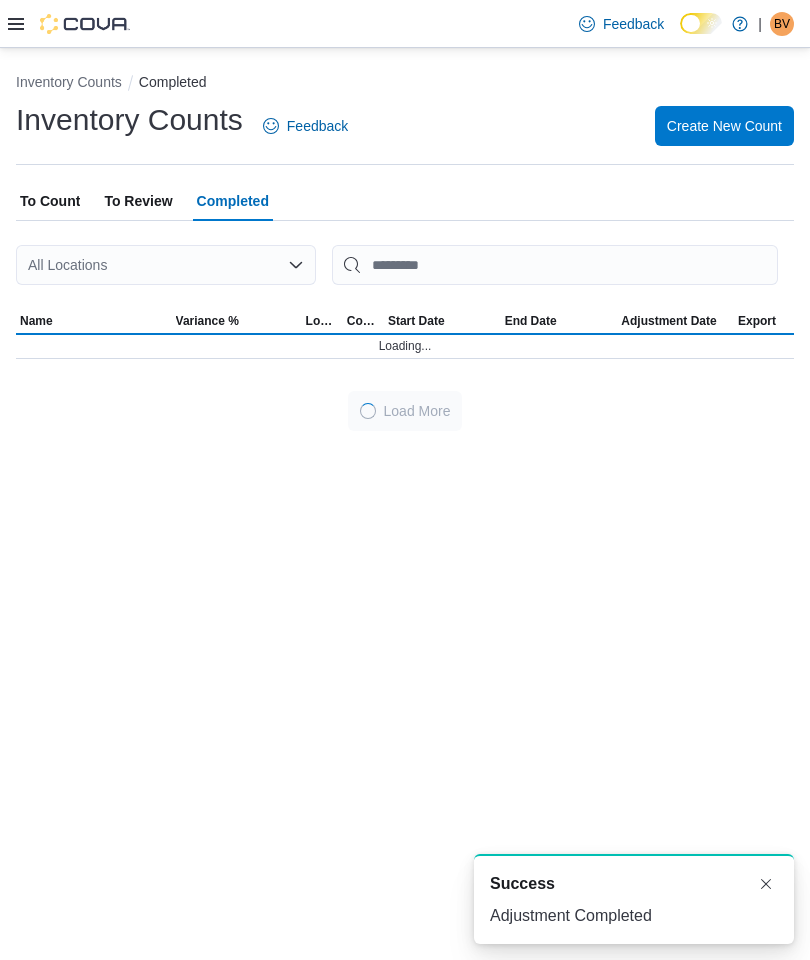 scroll, scrollTop: 80, scrollLeft: 0, axis: vertical 